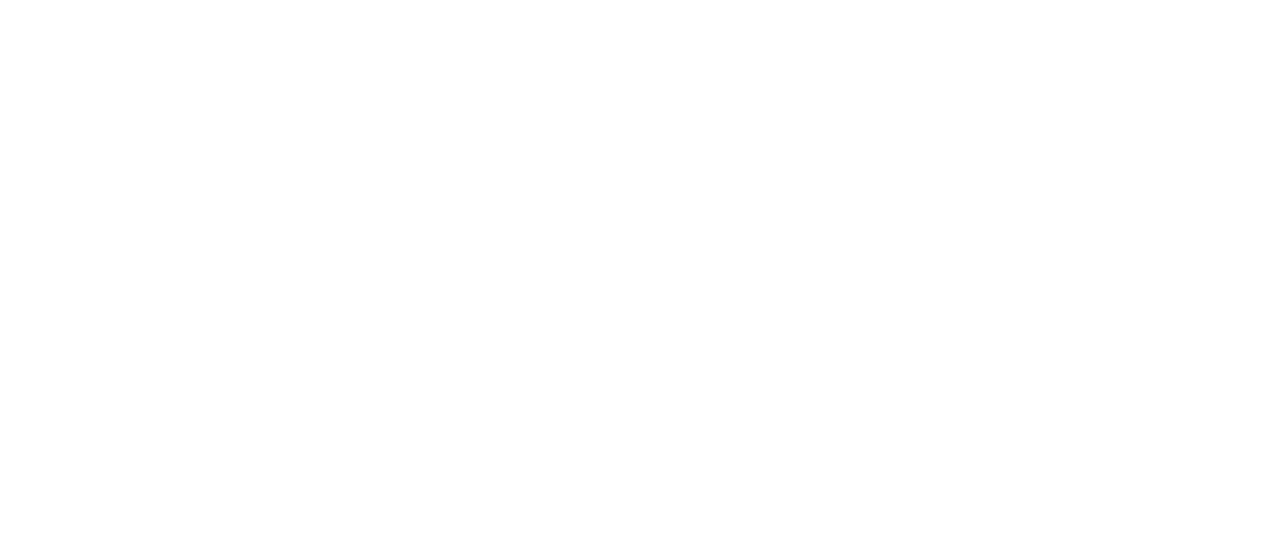 scroll, scrollTop: 0, scrollLeft: 0, axis: both 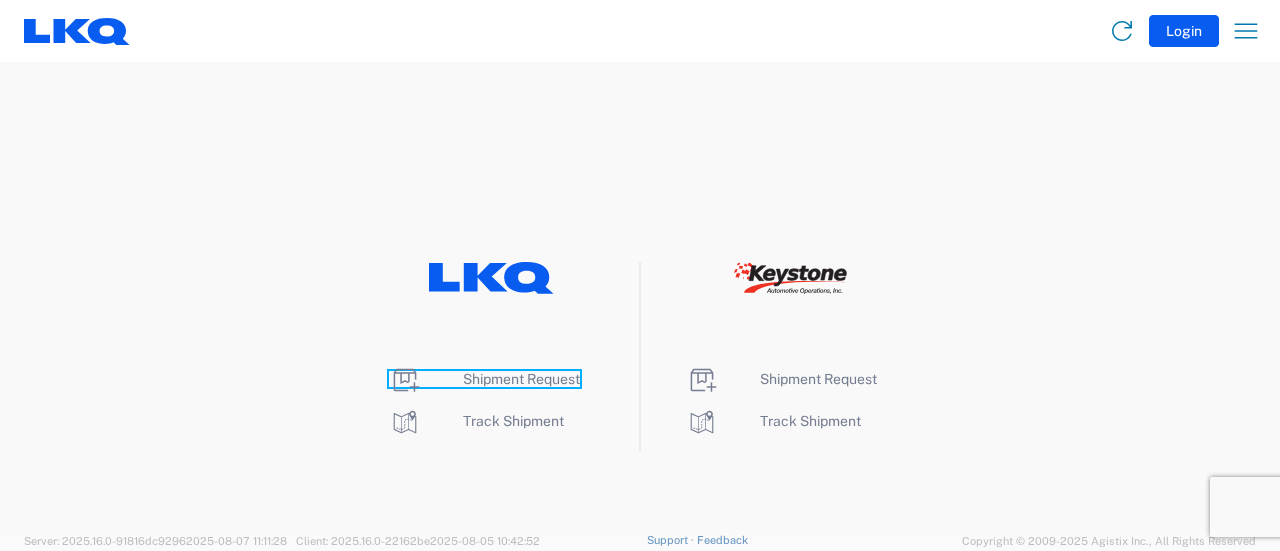 click on "Shipment Request" 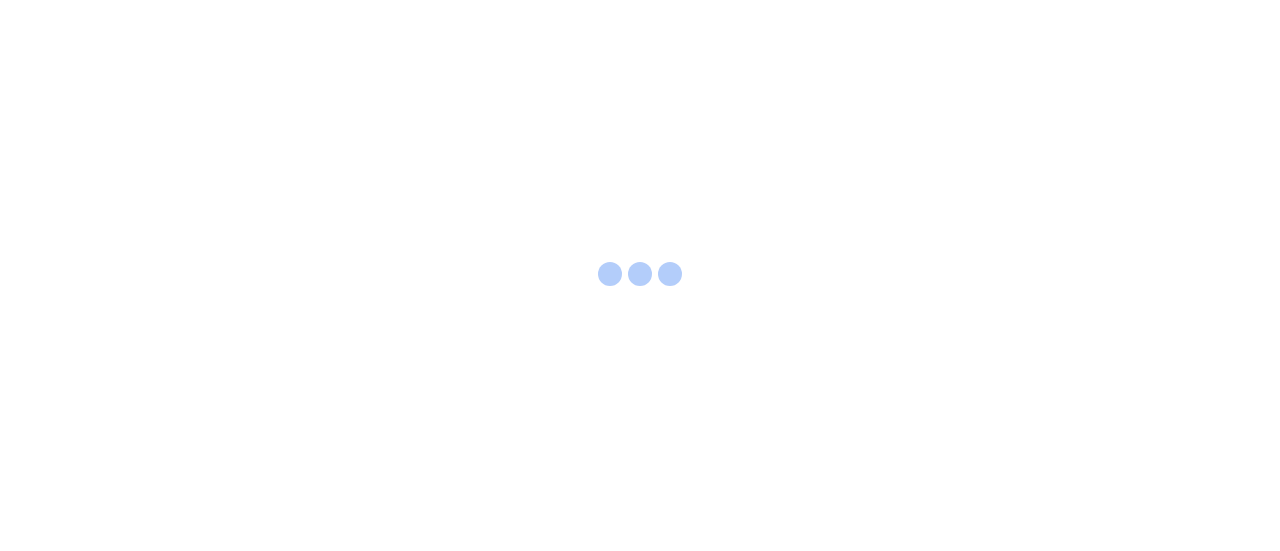 scroll, scrollTop: 0, scrollLeft: 0, axis: both 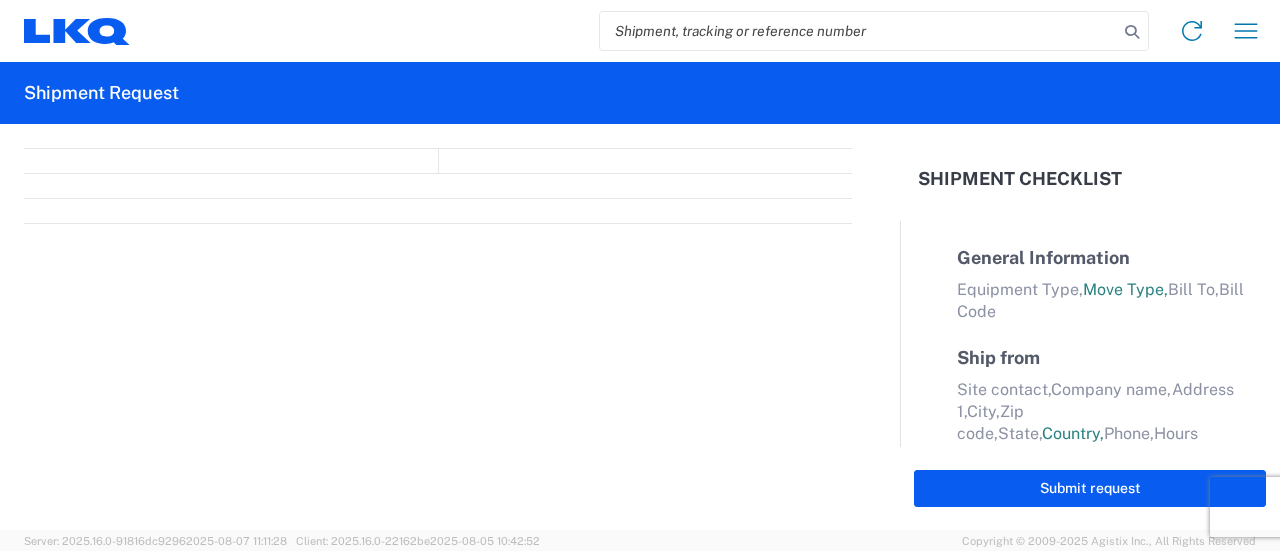 select on "FULL" 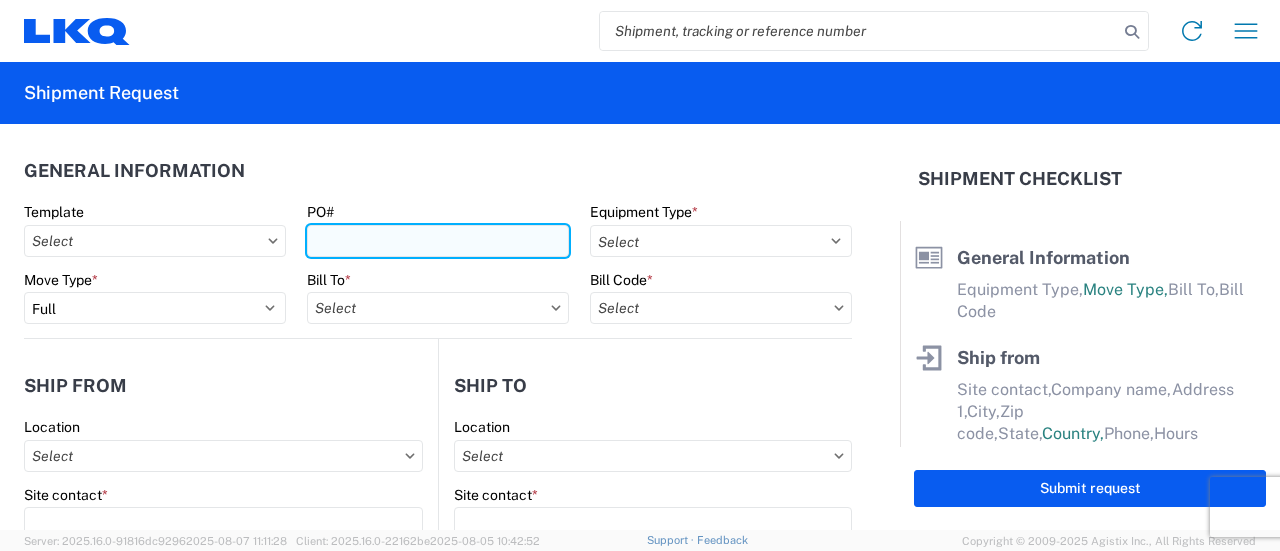 paste on "[CITY] extra 231" 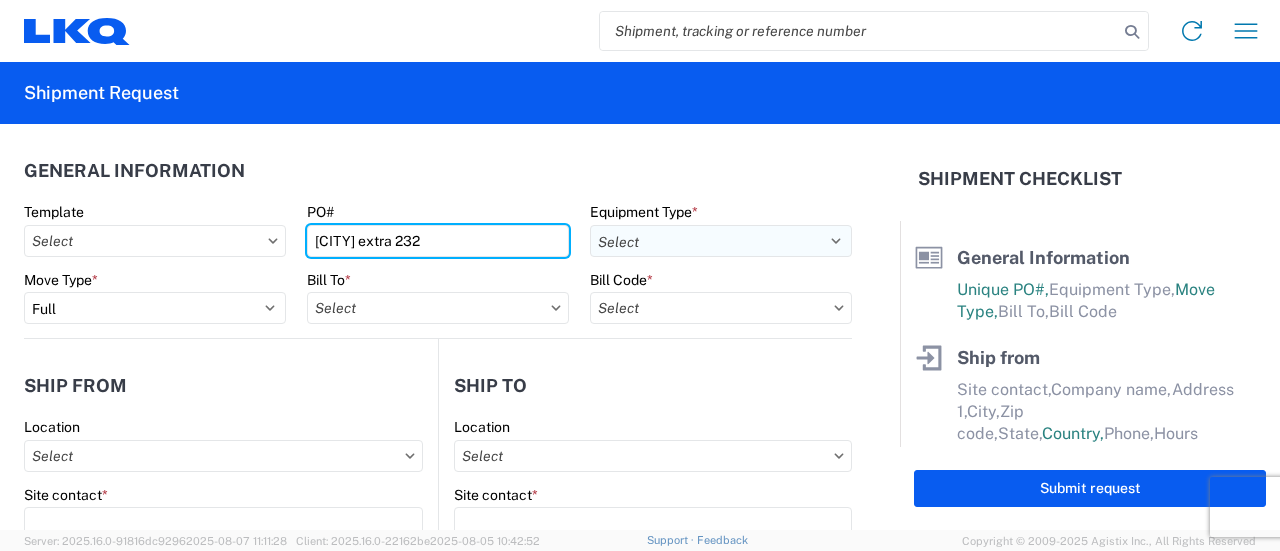 type on "[CITY] extra 232" 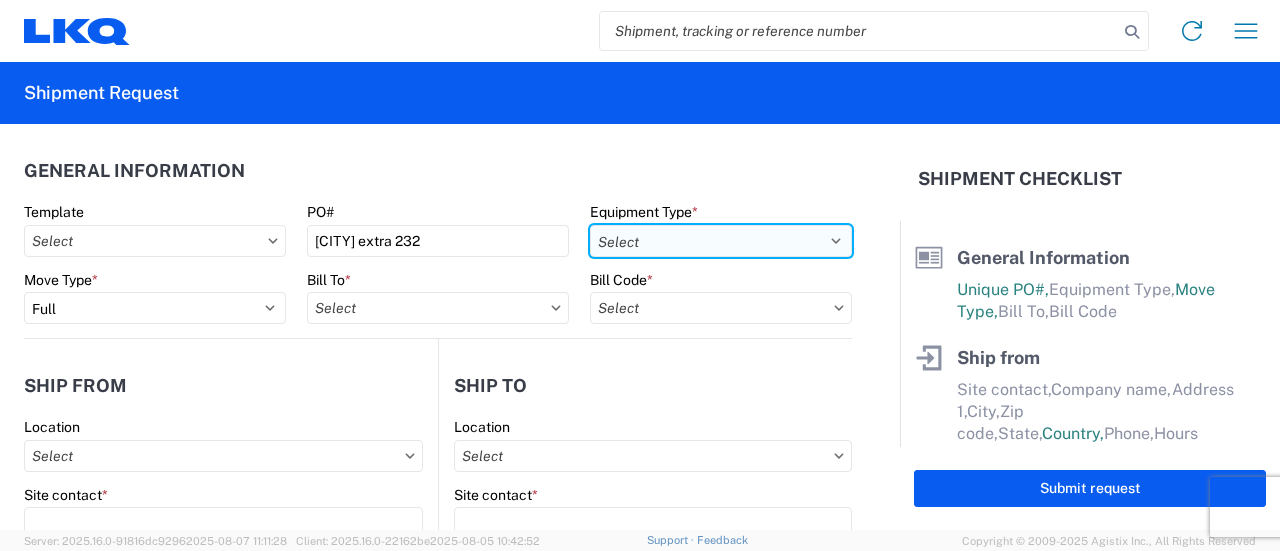 click on "Select 53’ Dry Van Flatbed Dropdeck (van) Lowboy (flatbed) Rail" at bounding box center [721, 241] 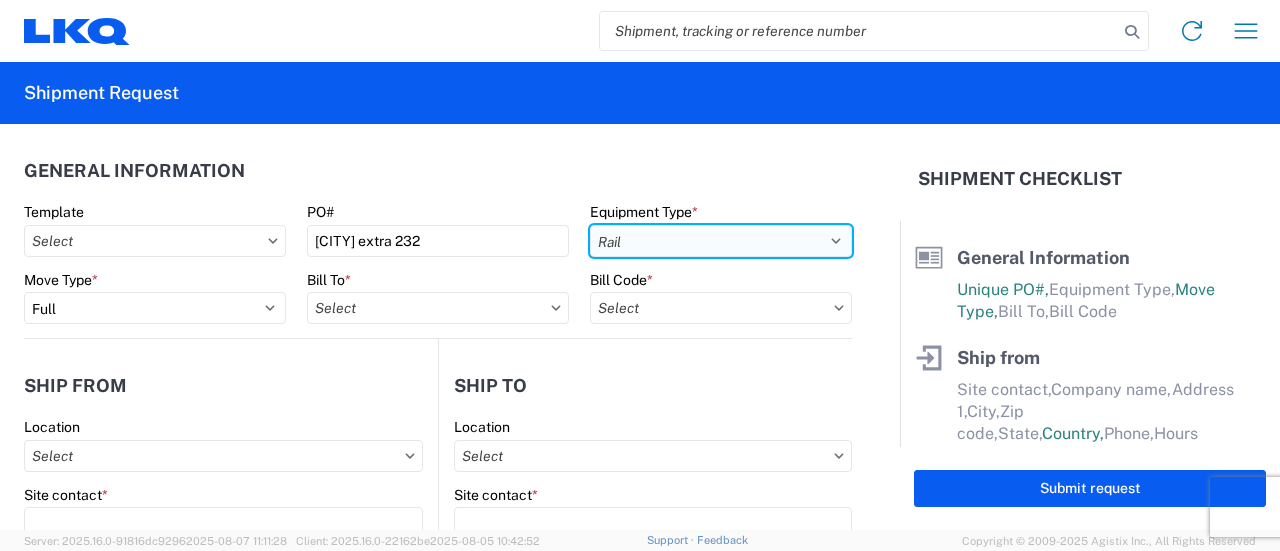 click on "Select 53’ Dry Van Flatbed Dropdeck (van) Lowboy (flatbed) Rail" at bounding box center [721, 241] 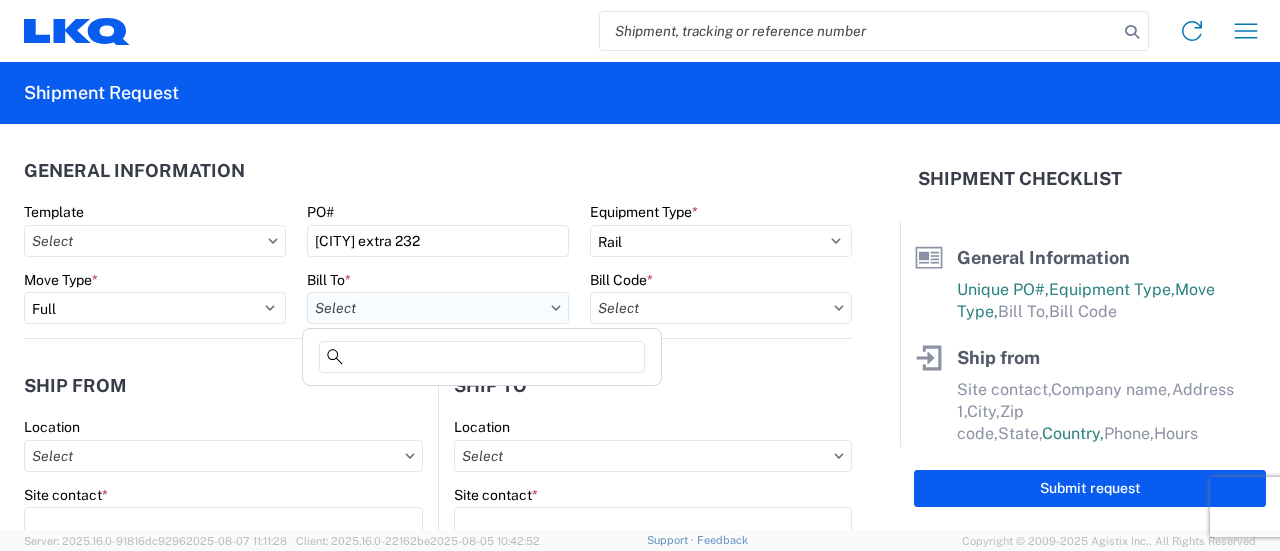 click on "Bill To  *" at bounding box center [438, 308] 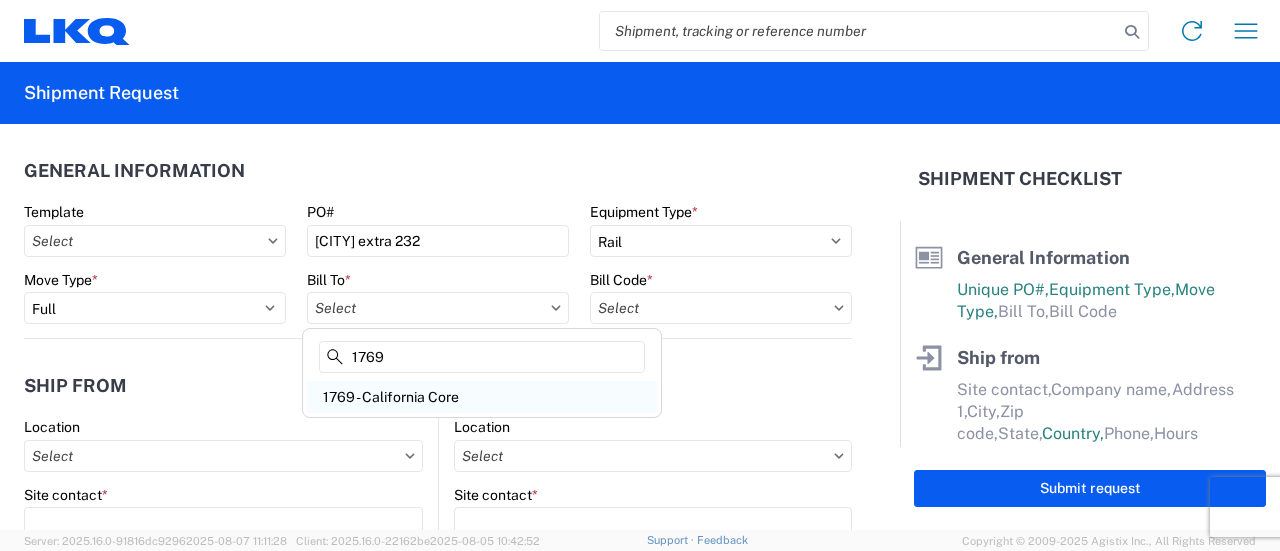 type on "1769" 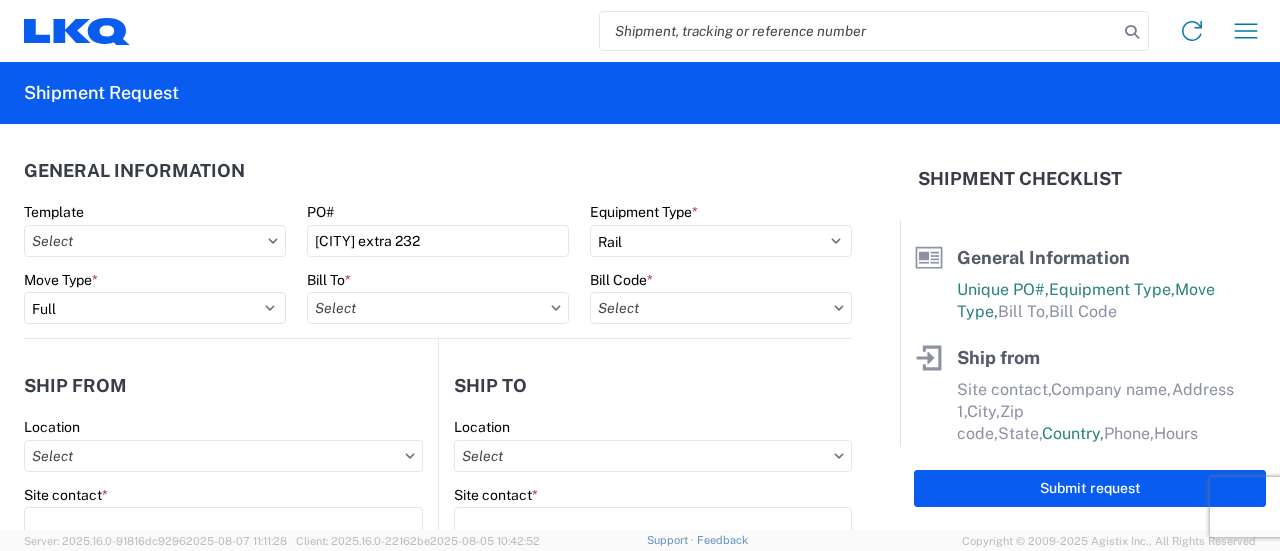 type on "1769 - California Core" 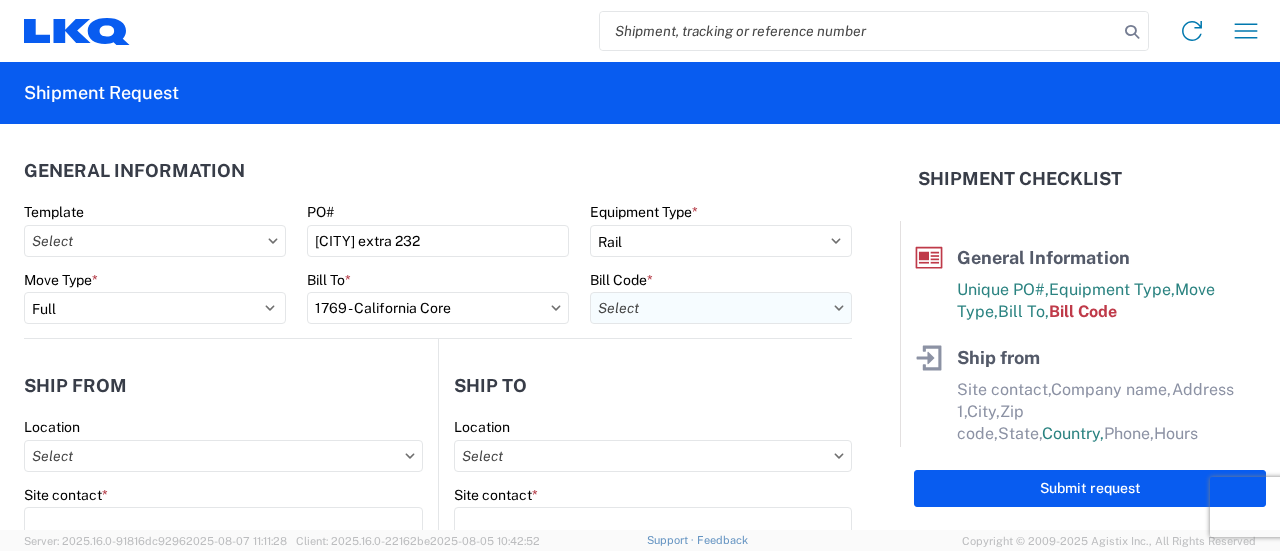 click on "Bill Code  *" at bounding box center [721, 308] 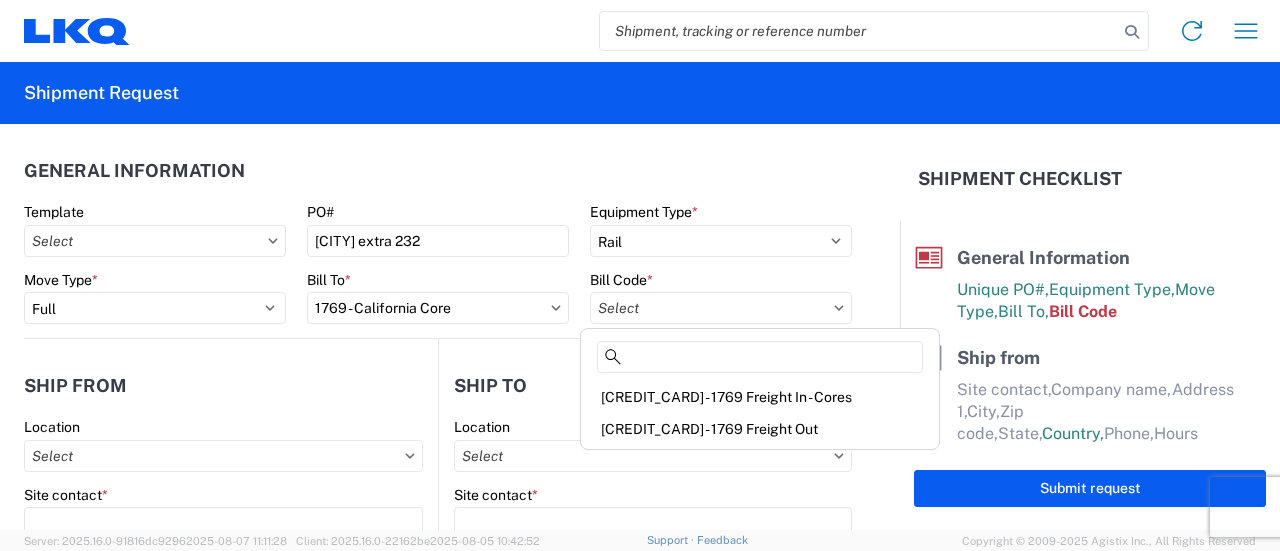 click on "[CREDIT_CARD] - 1769 Freight Out" 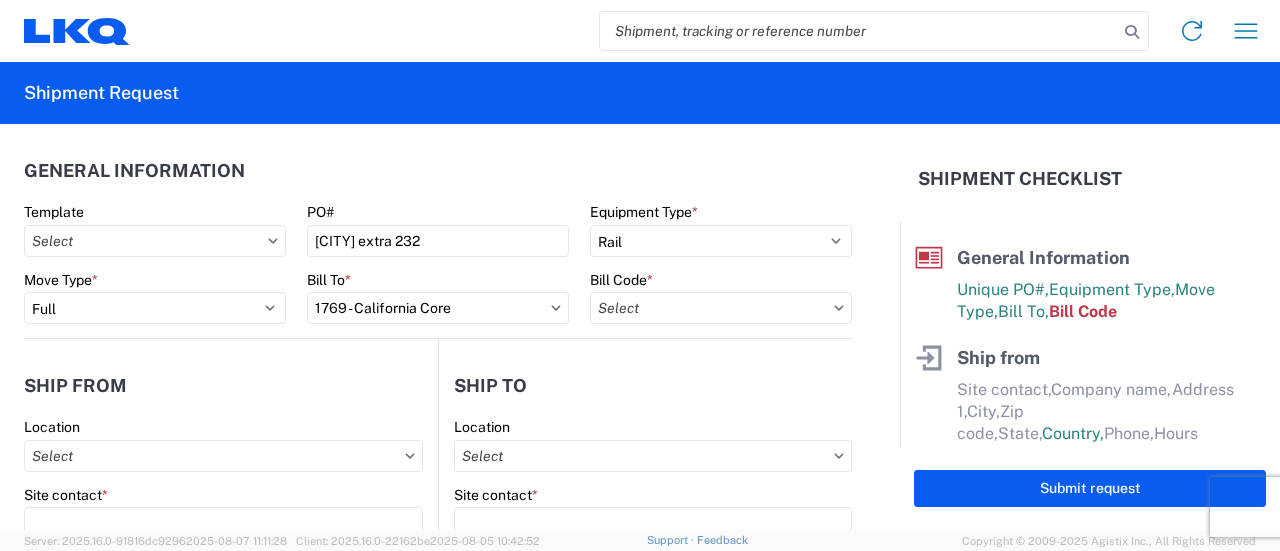 type on "[CREDIT_CARD] - 1769 Freight Out" 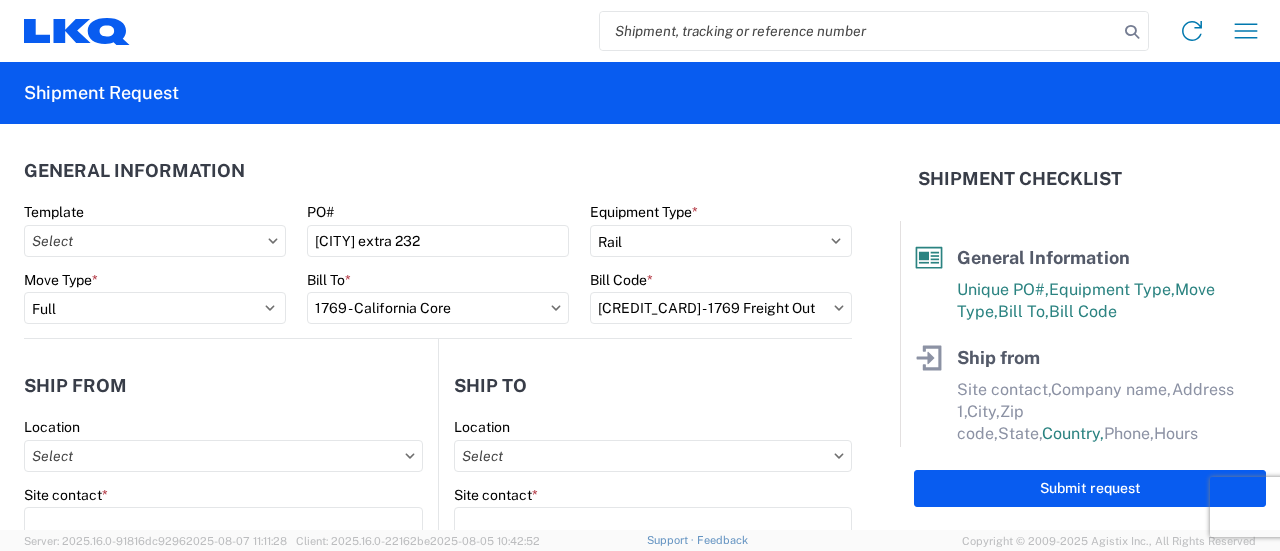 scroll, scrollTop: 100, scrollLeft: 0, axis: vertical 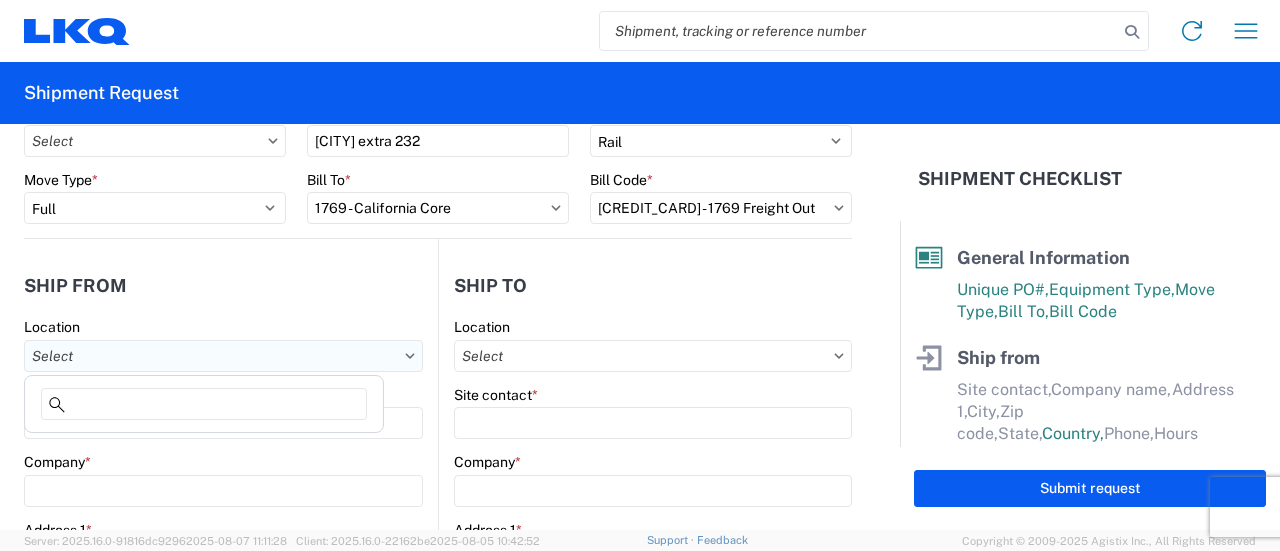 click on "Location" at bounding box center [223, 356] 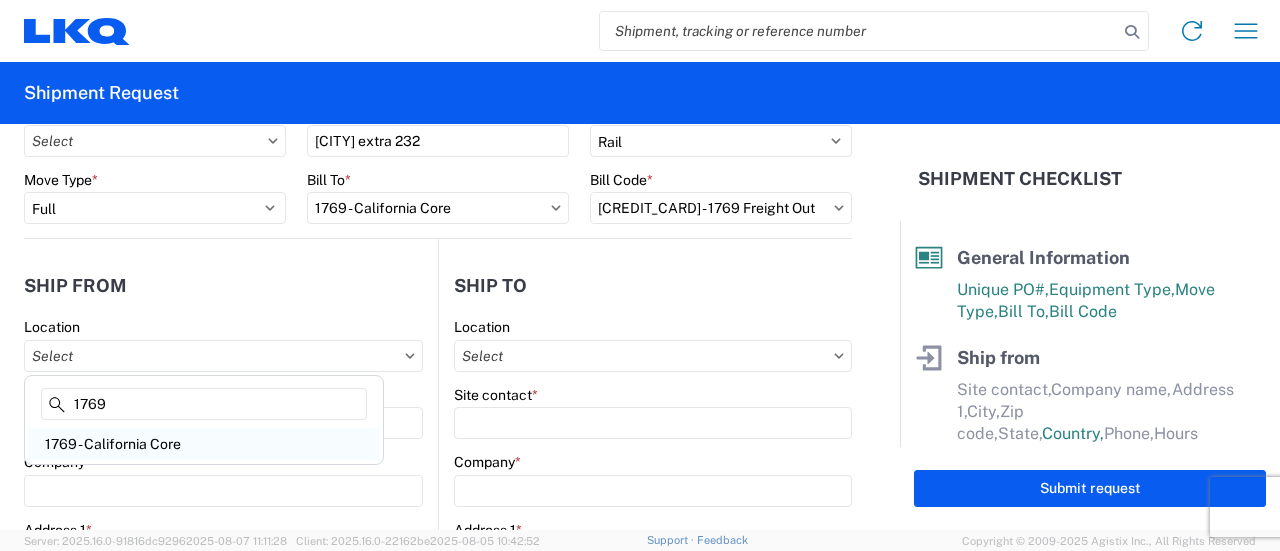 type on "1769" 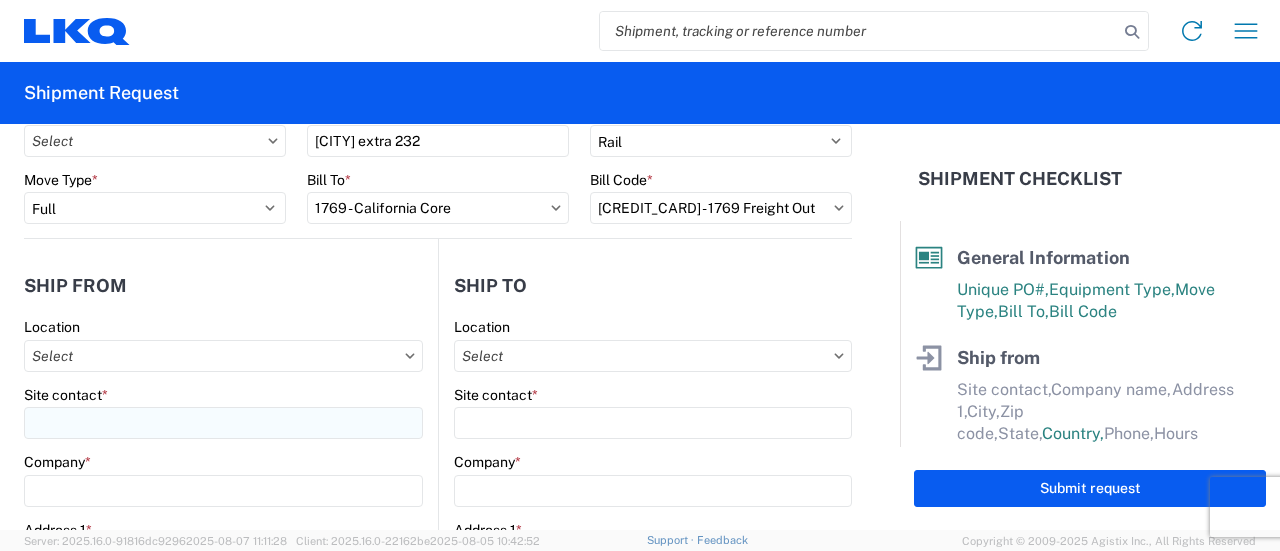 type on "1769 - California Core" 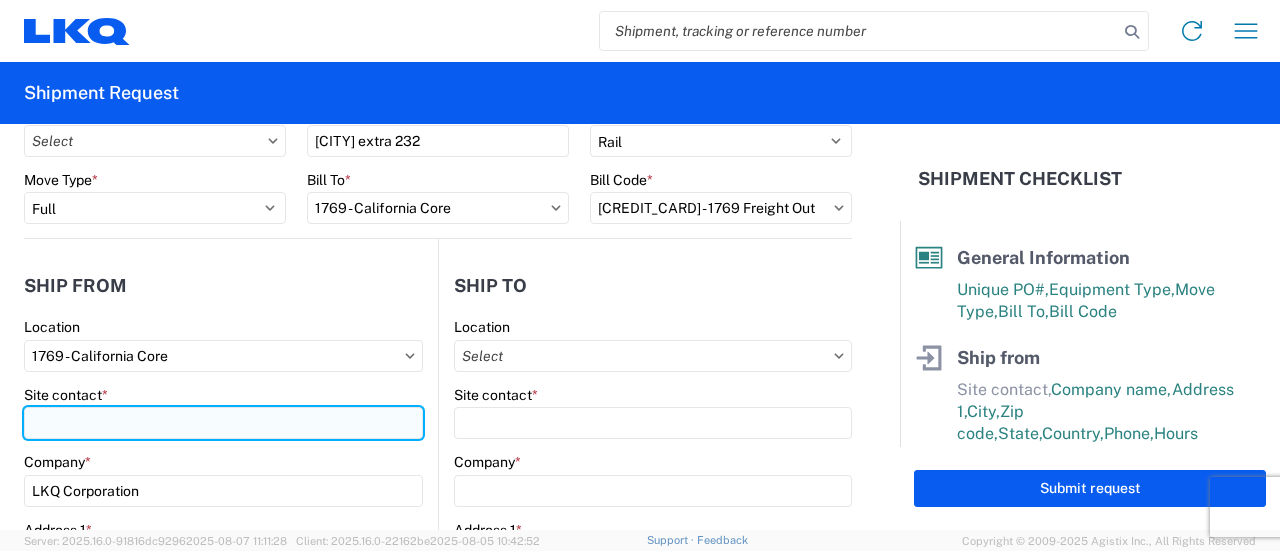 click on "Site contact  *" at bounding box center (223, 423) 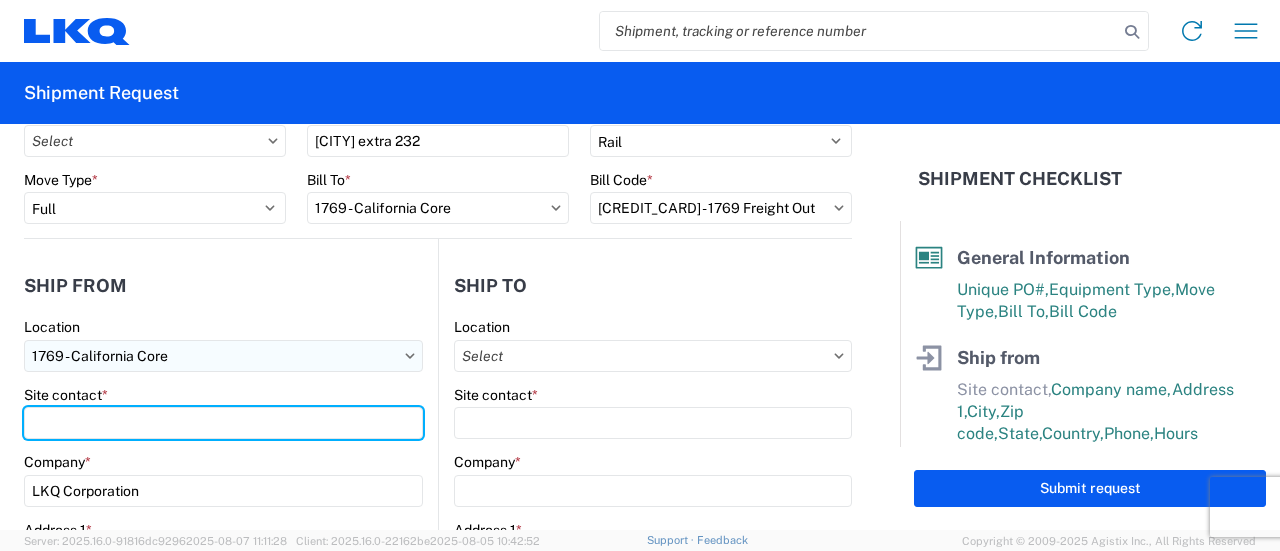 type on "[FIRST] [LAST]" 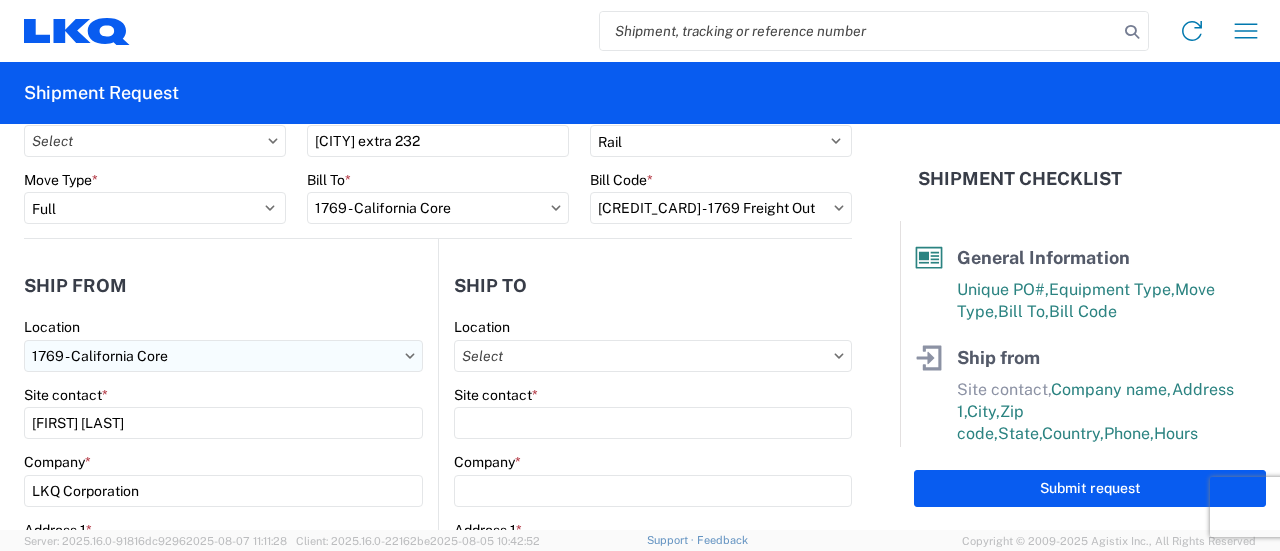 type on "Ms[LAST]@[DOMAIN]" 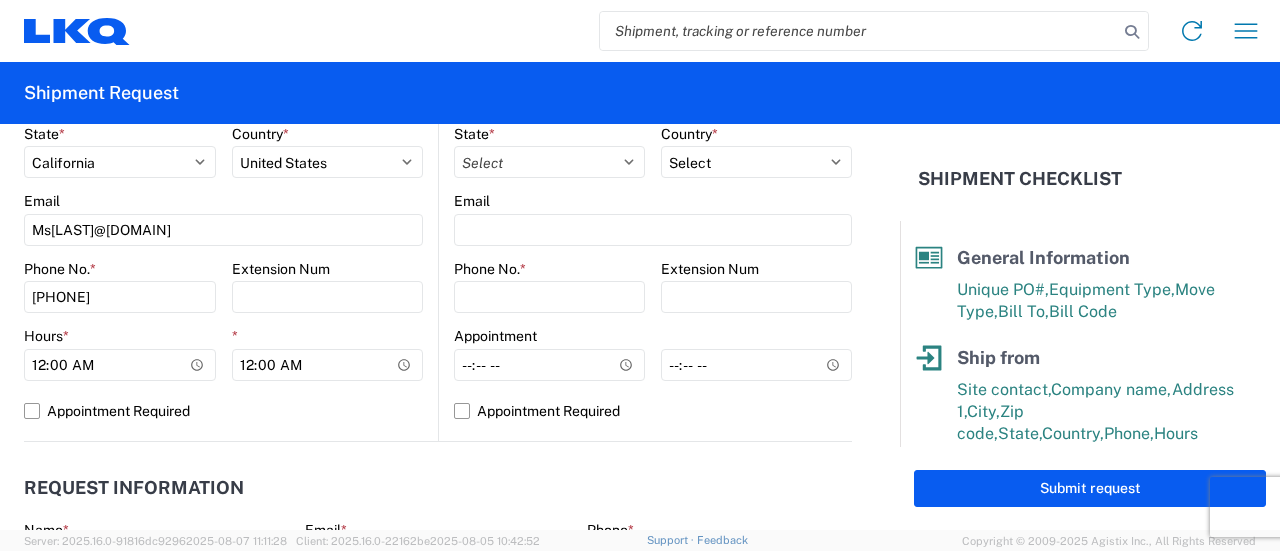 scroll, scrollTop: 800, scrollLeft: 0, axis: vertical 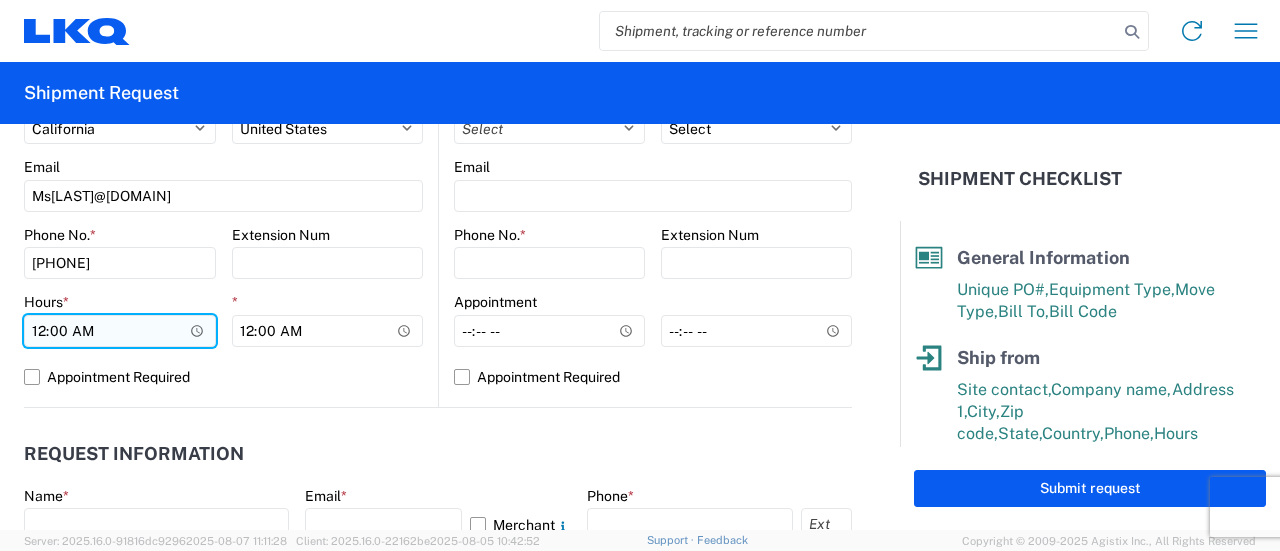 click on "00:00" at bounding box center (120, 331) 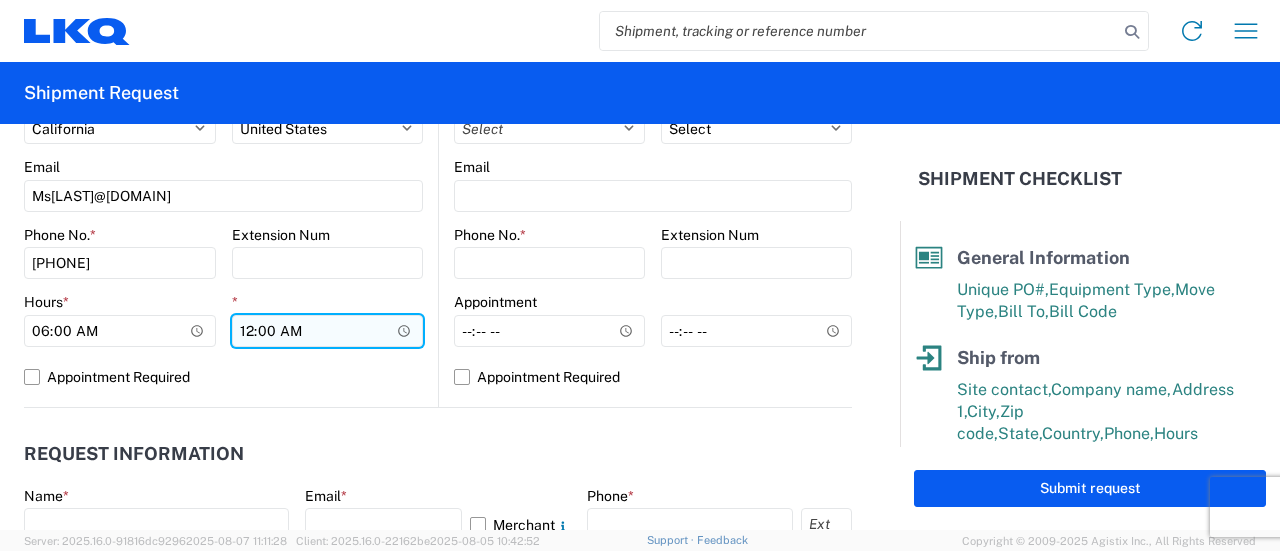 type on "06:00" 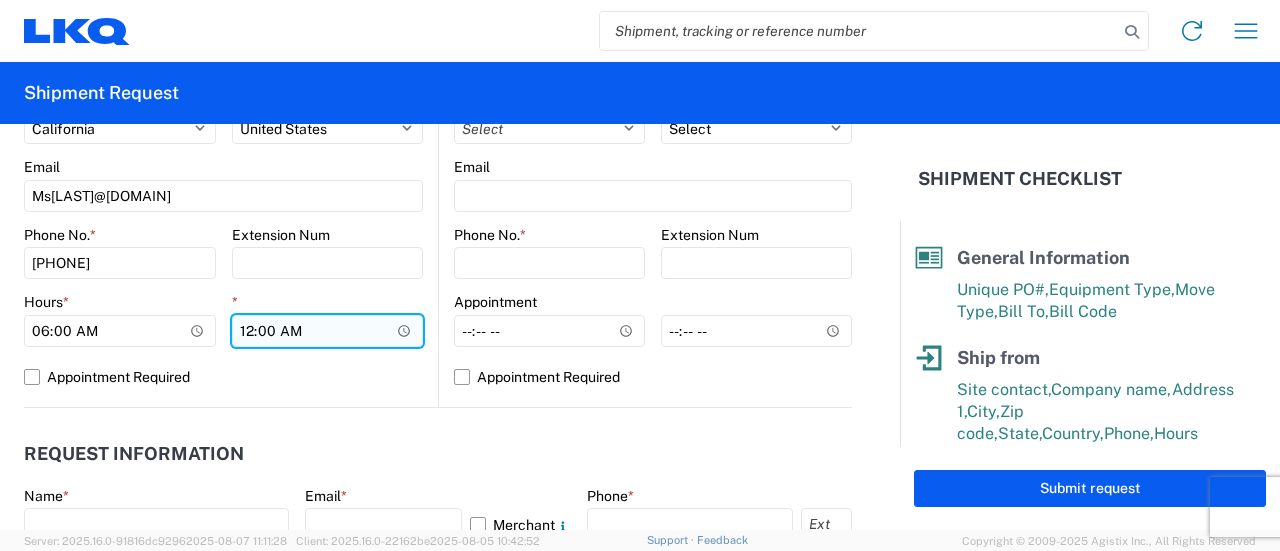 click on "00:00" at bounding box center (328, 331) 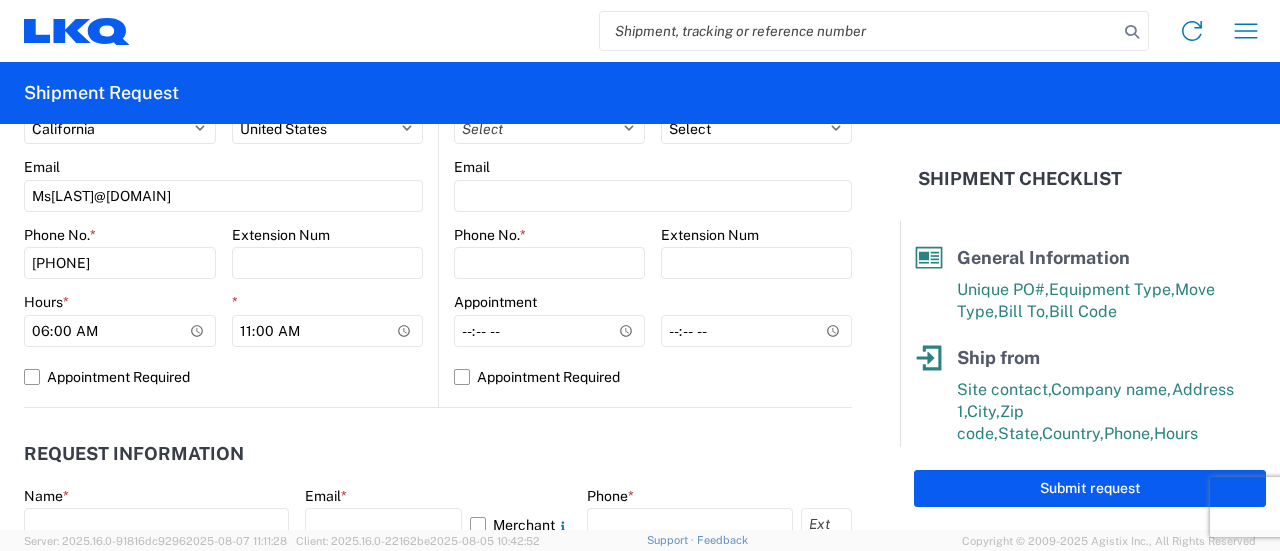 type on "11:00" 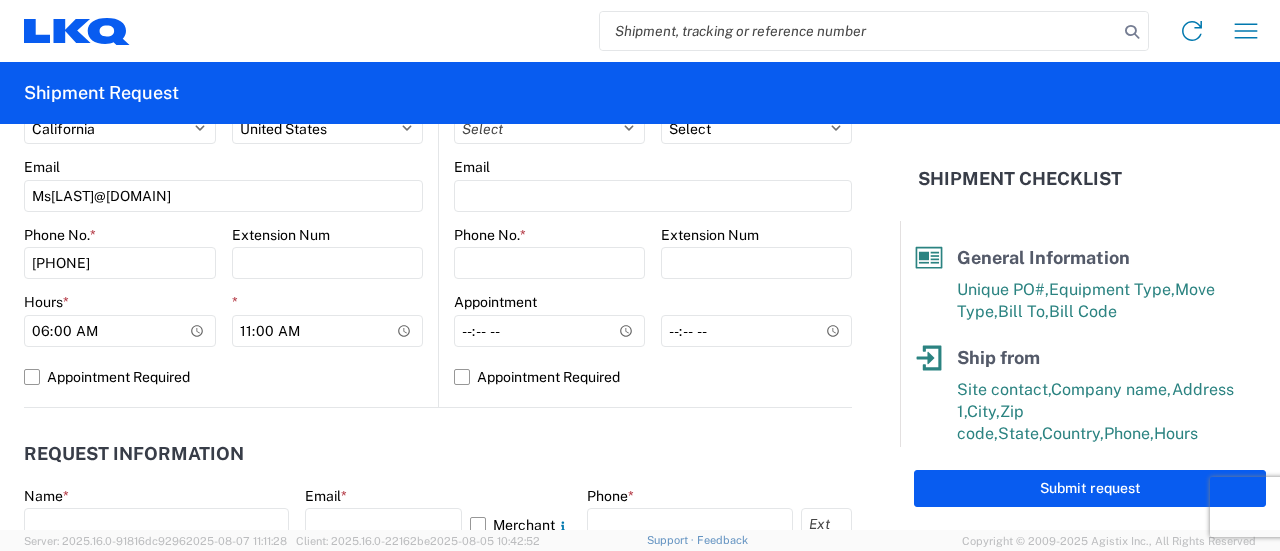 click on "Request Information" 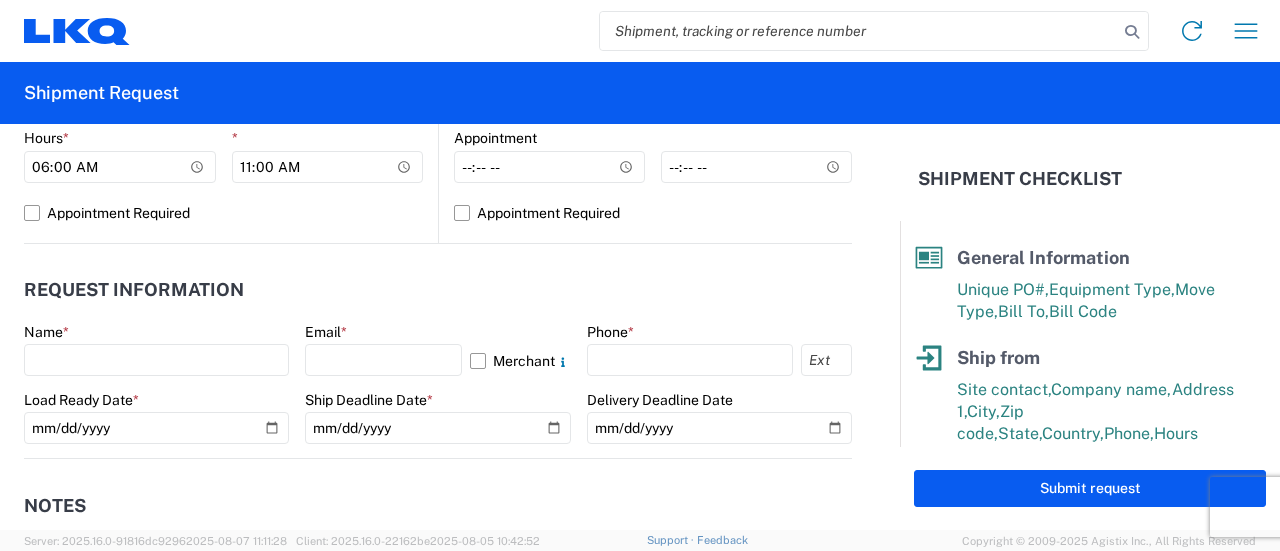 scroll, scrollTop: 1000, scrollLeft: 0, axis: vertical 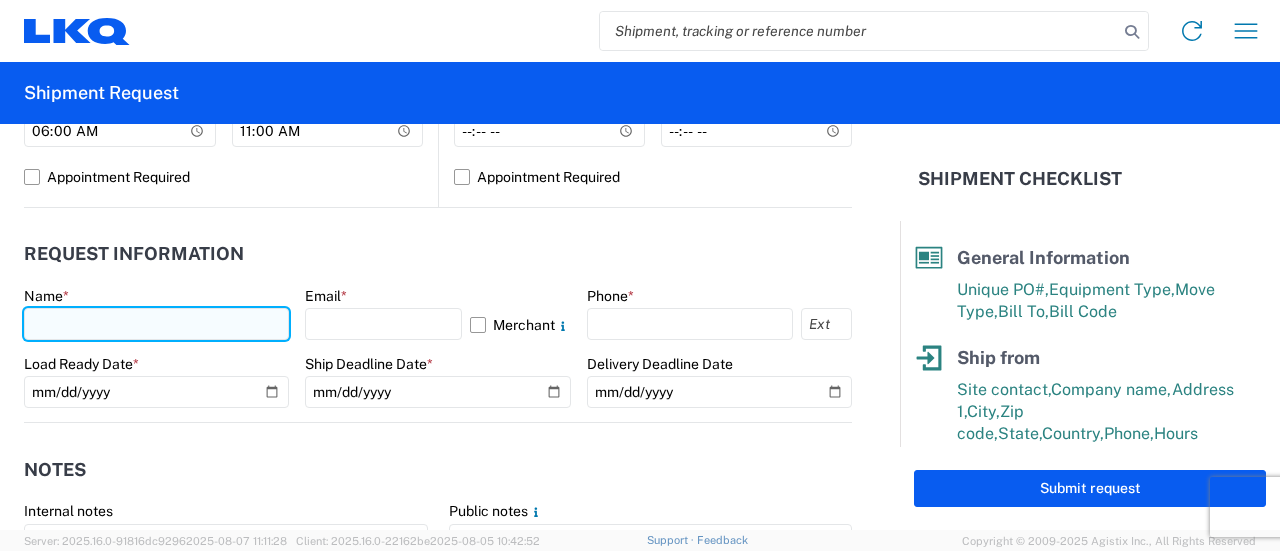 click 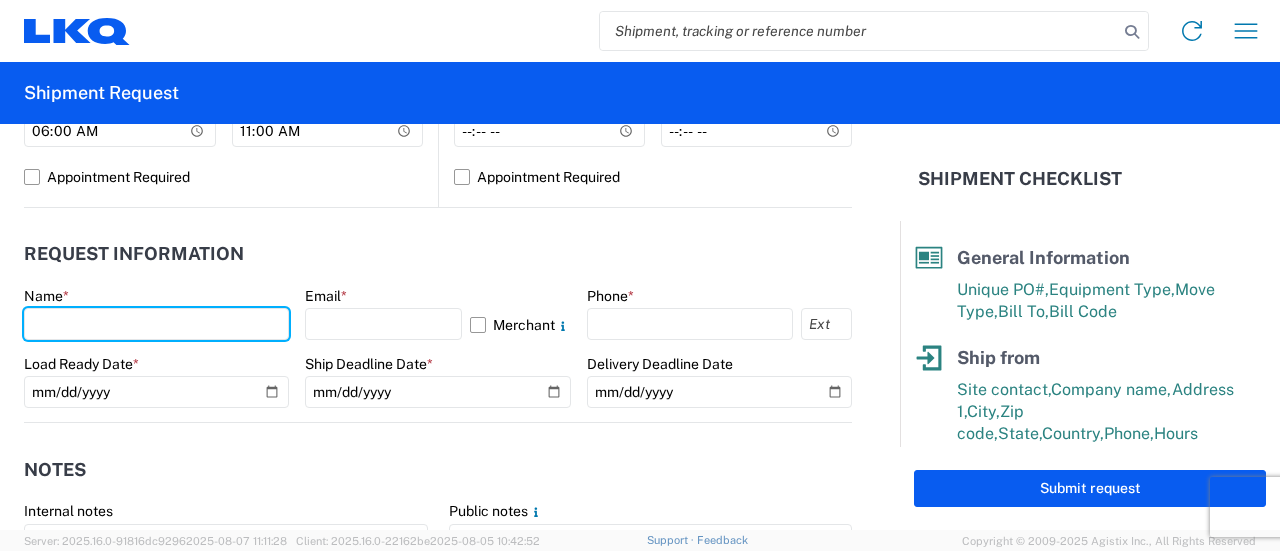 type on "[FIRST] [LAST]" 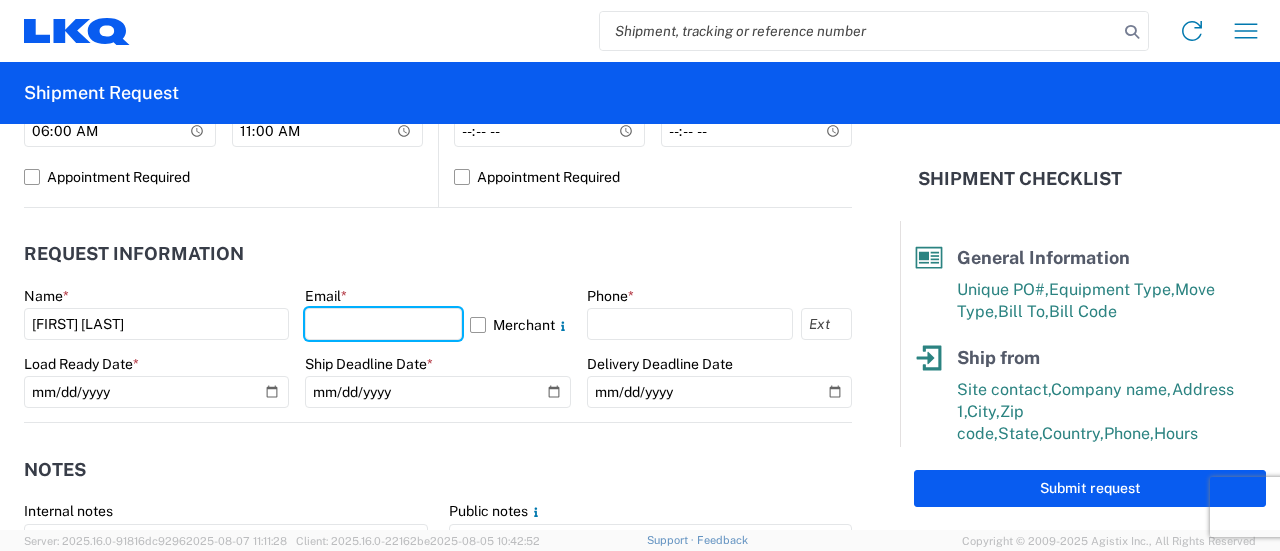 type on "Ms[LAST]@[DOMAIN]" 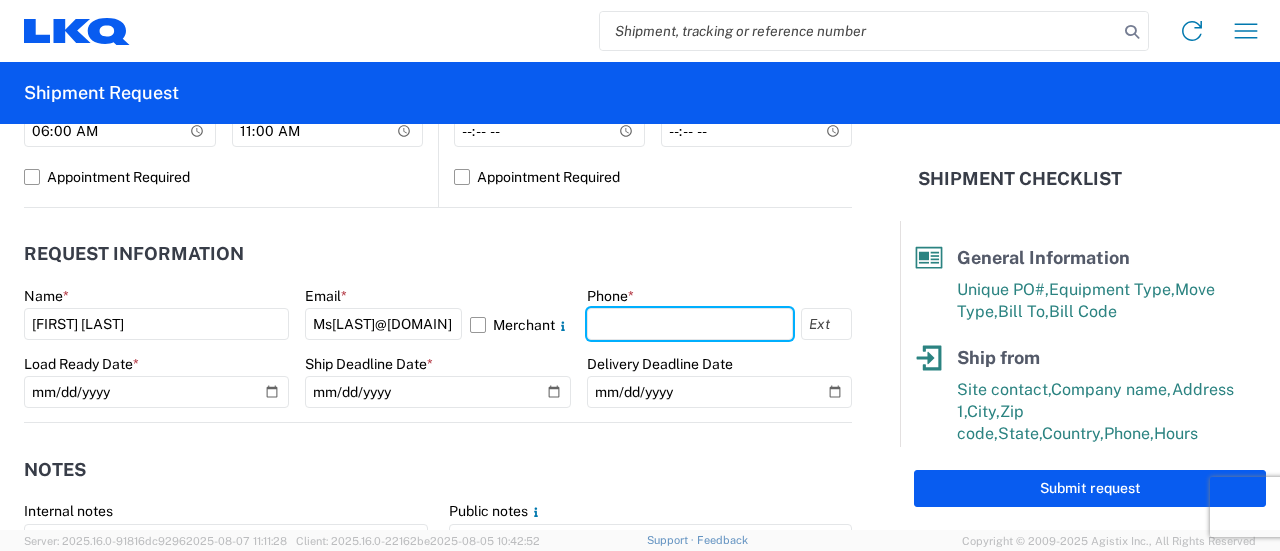 type on "[PHONE]" 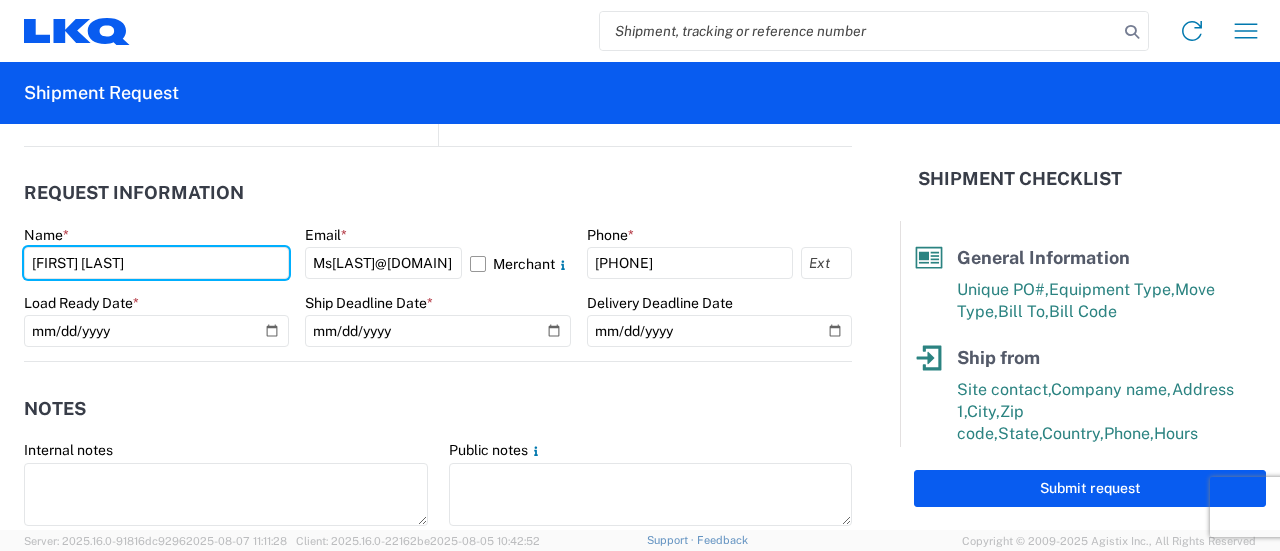 scroll, scrollTop: 1000, scrollLeft: 0, axis: vertical 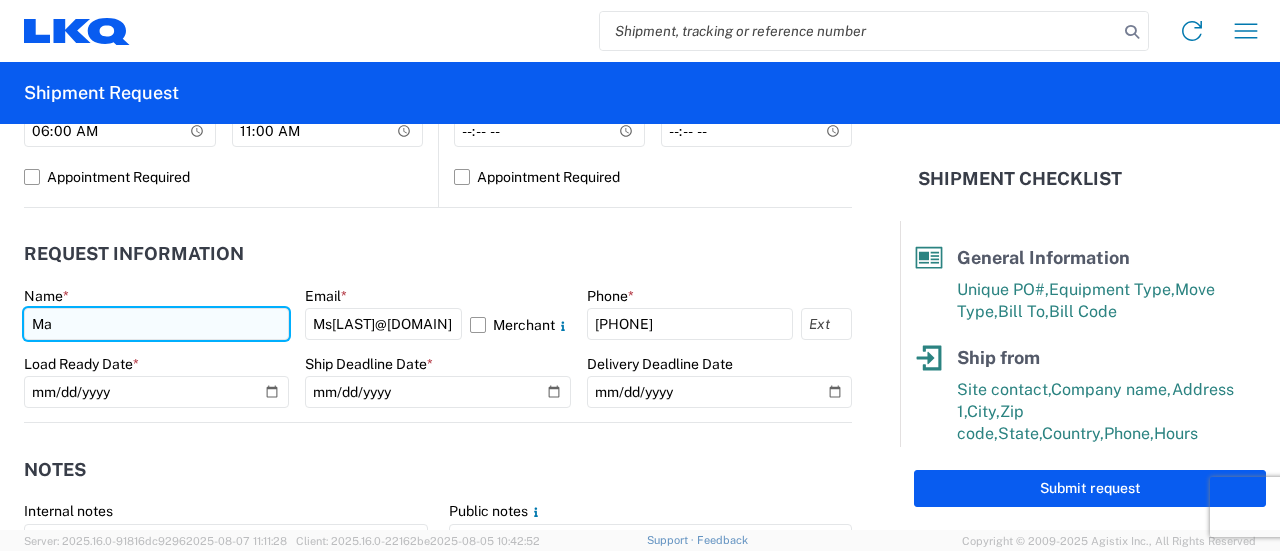 type on "M" 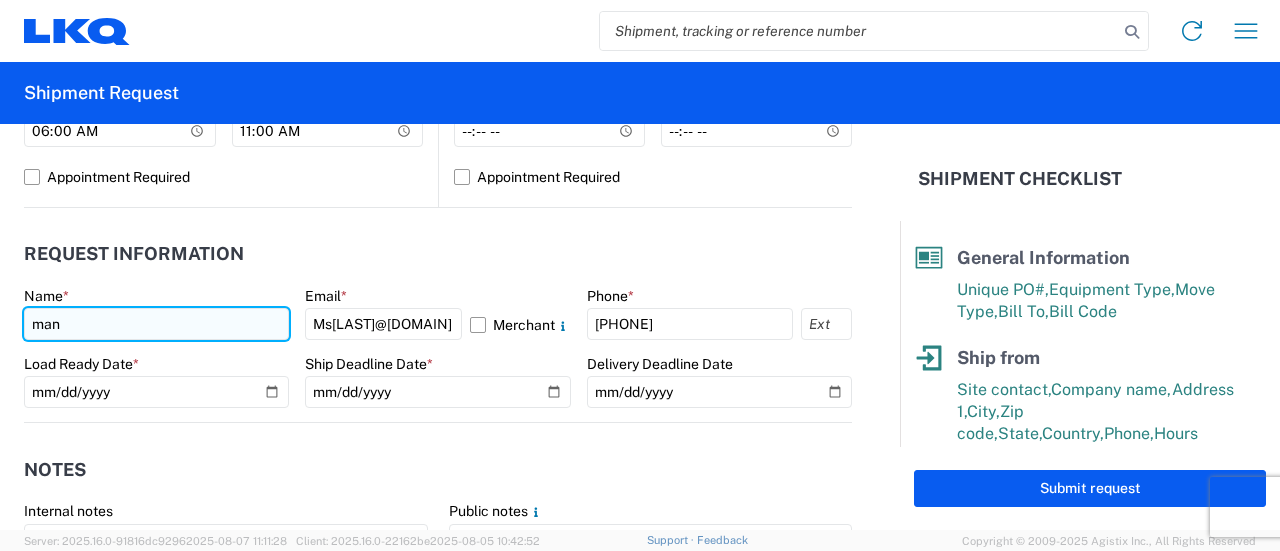 type on "[FIRST] [LAST]" 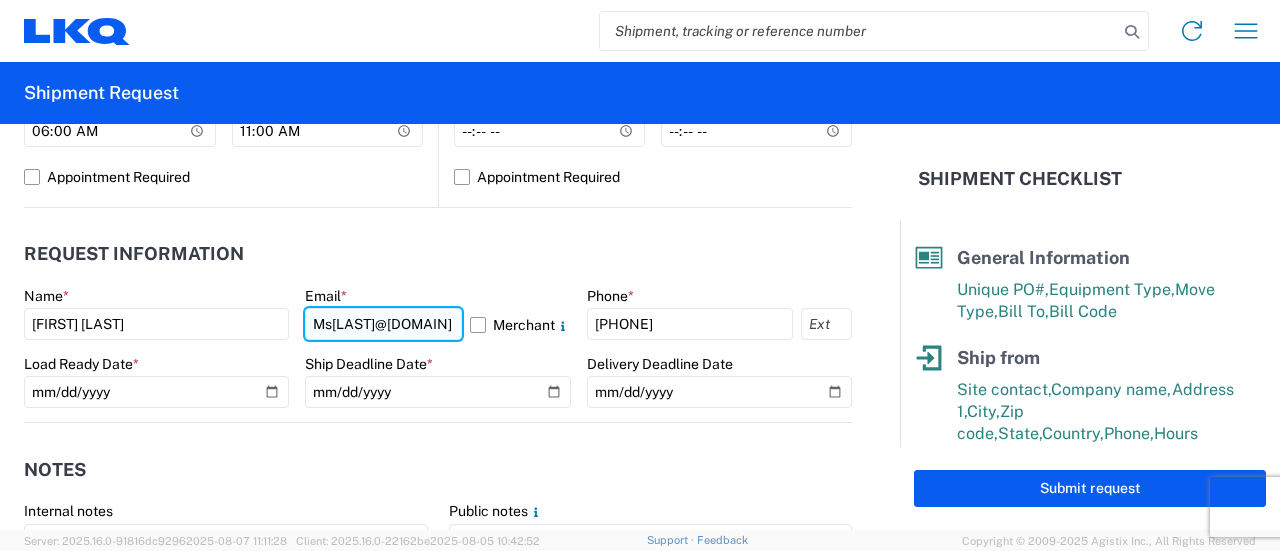 click on "Ms[LAST]@[DOMAIN]" 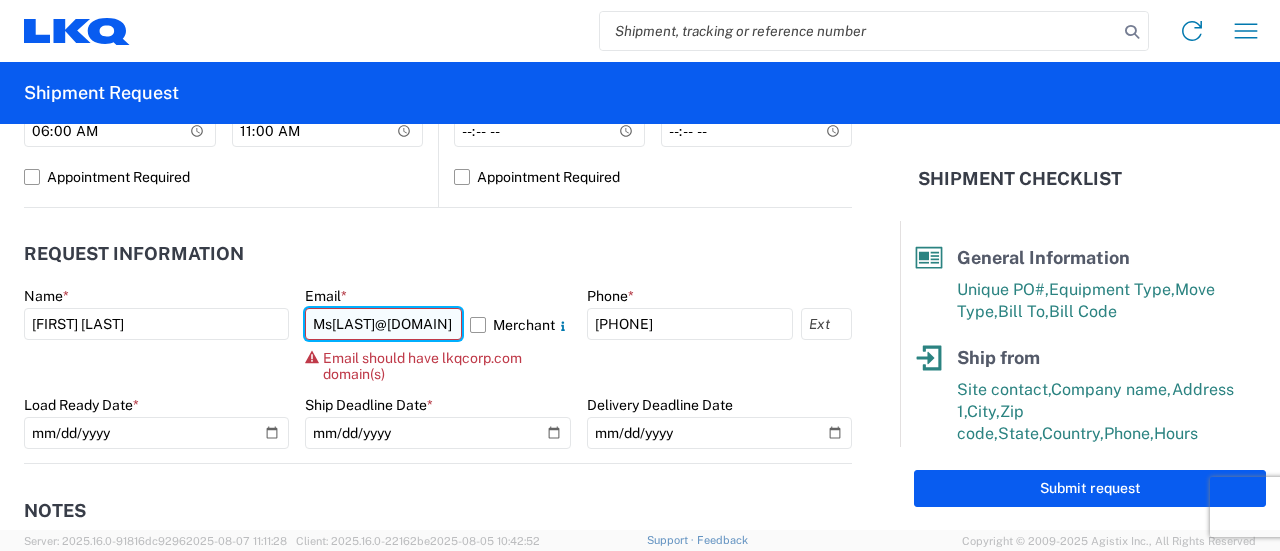 click on "Ms[LAST]@[DOMAIN]" 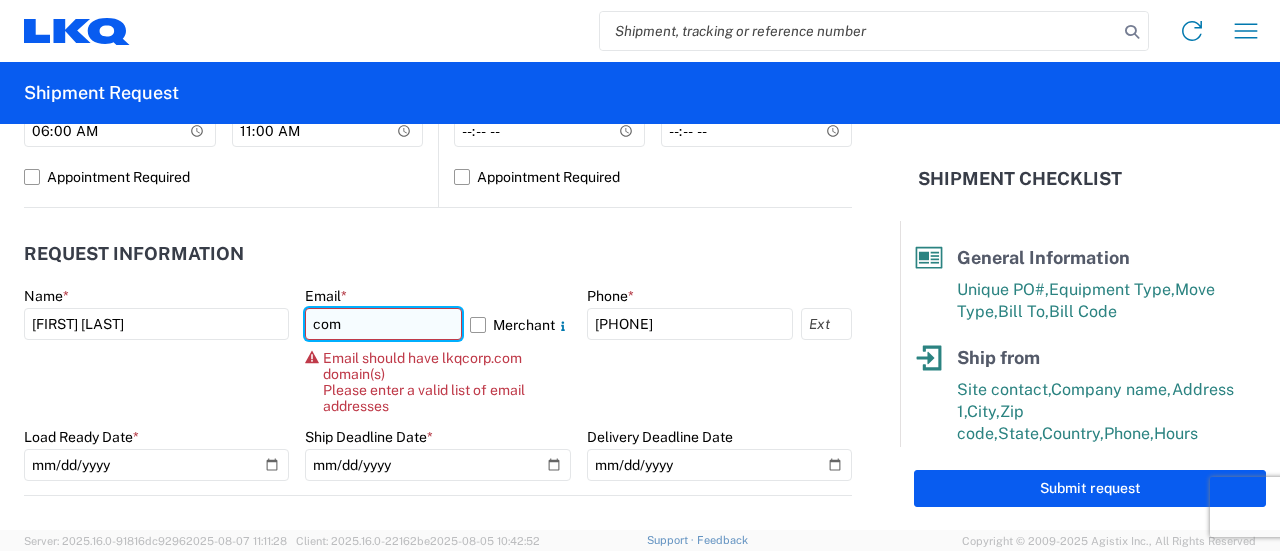 click on "com" 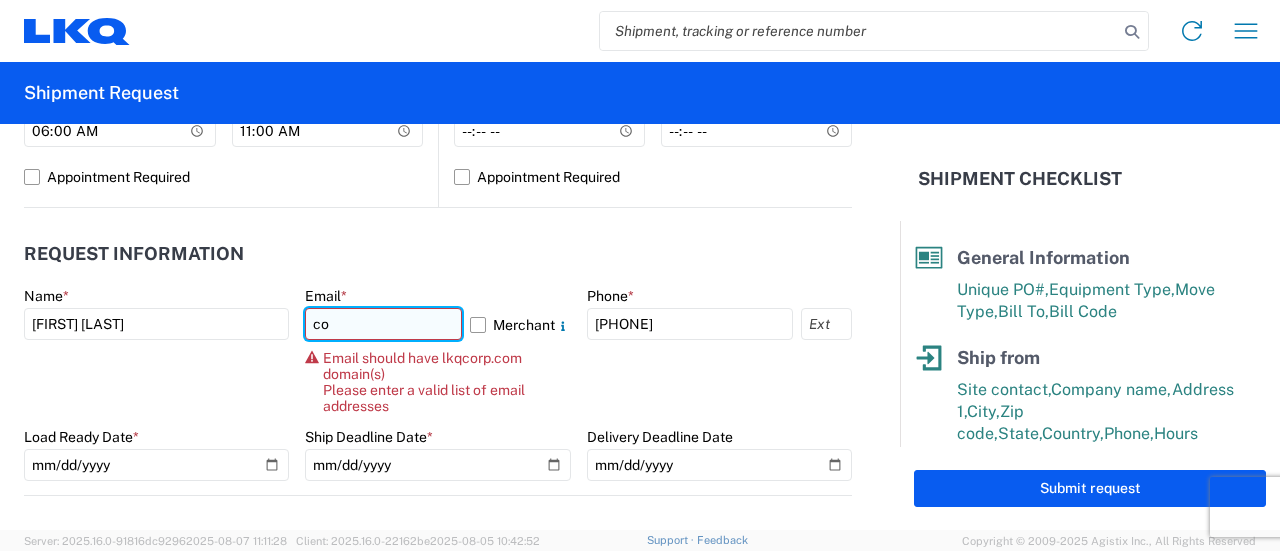 type on "c" 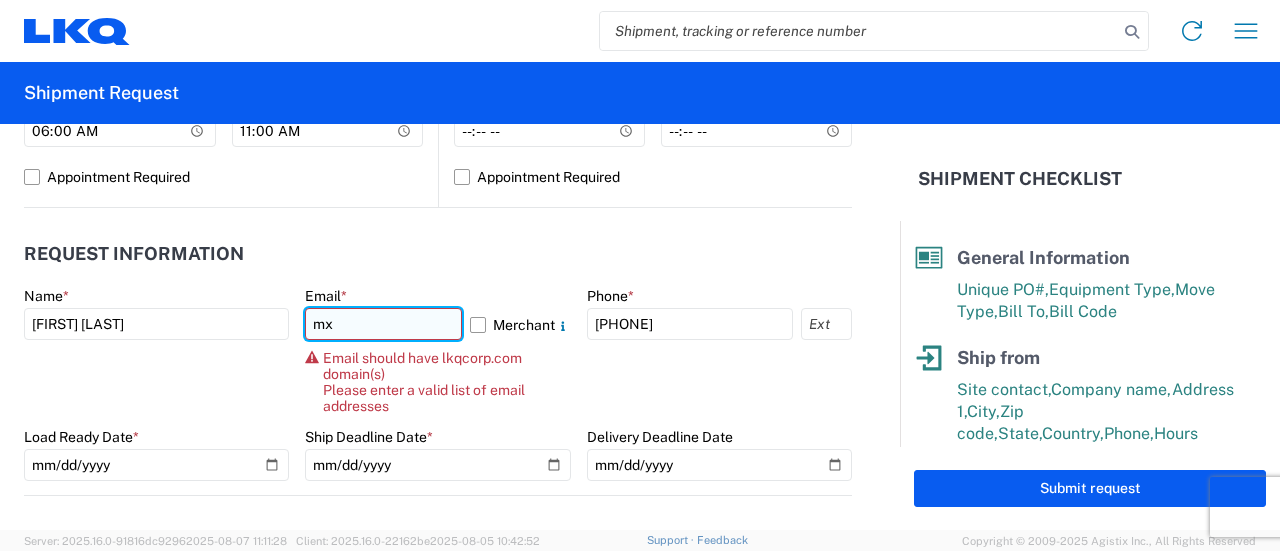 type on "[EMAIL]" 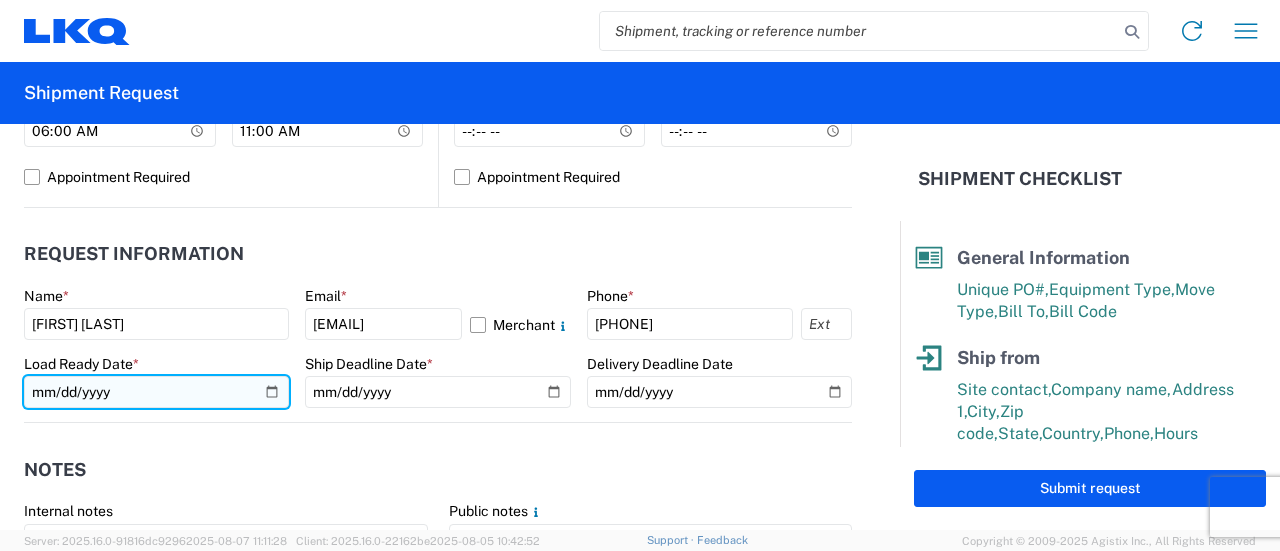 click 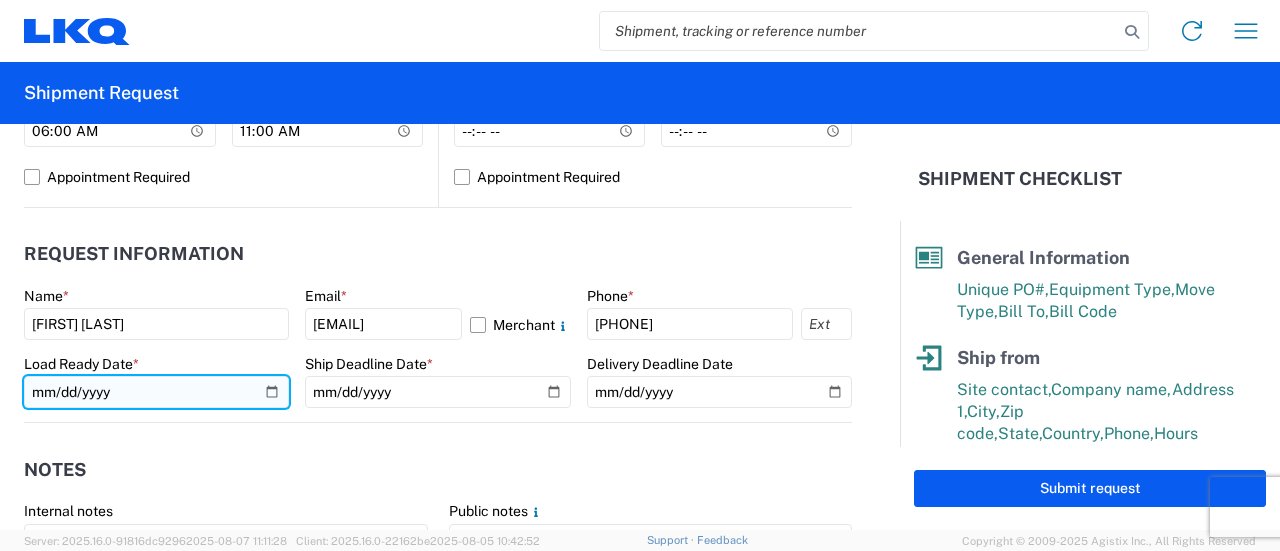 type on "[DATE]" 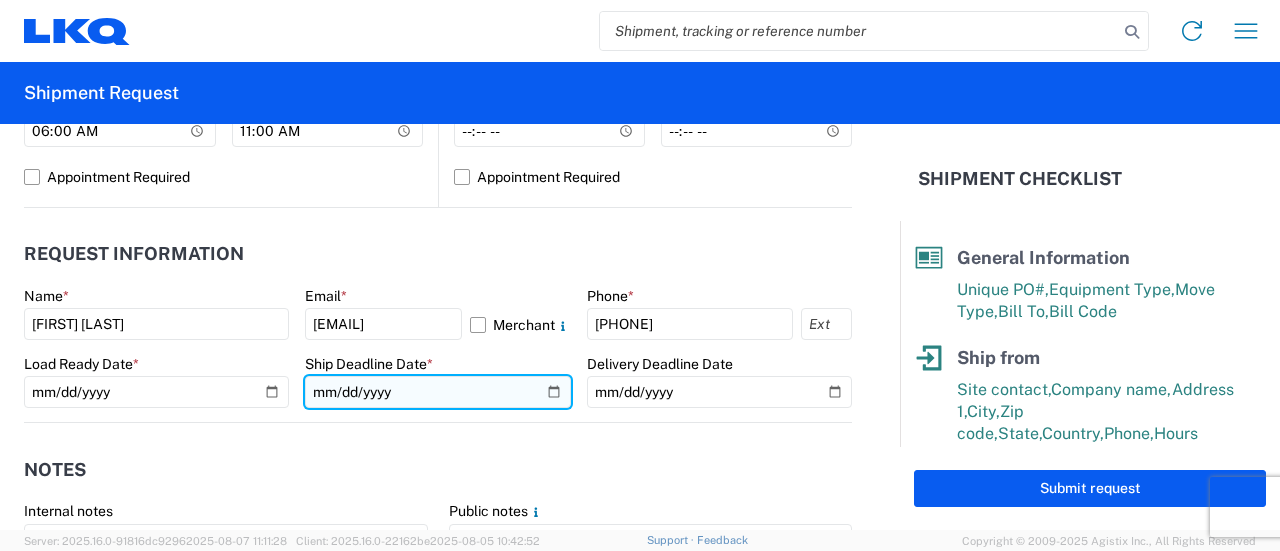 click 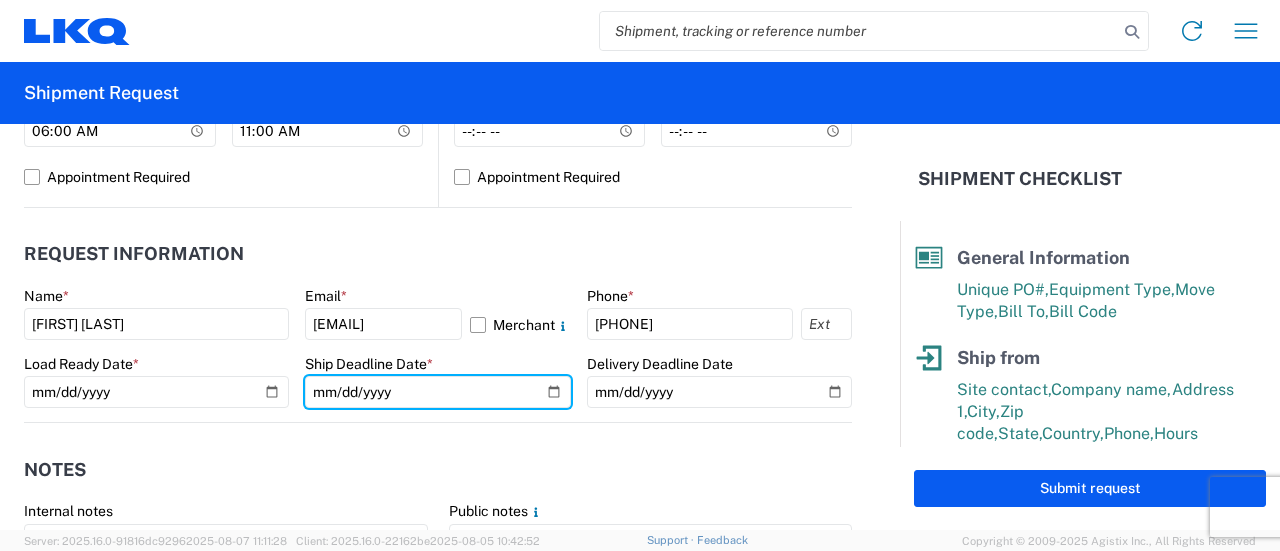 type on "[DATE]" 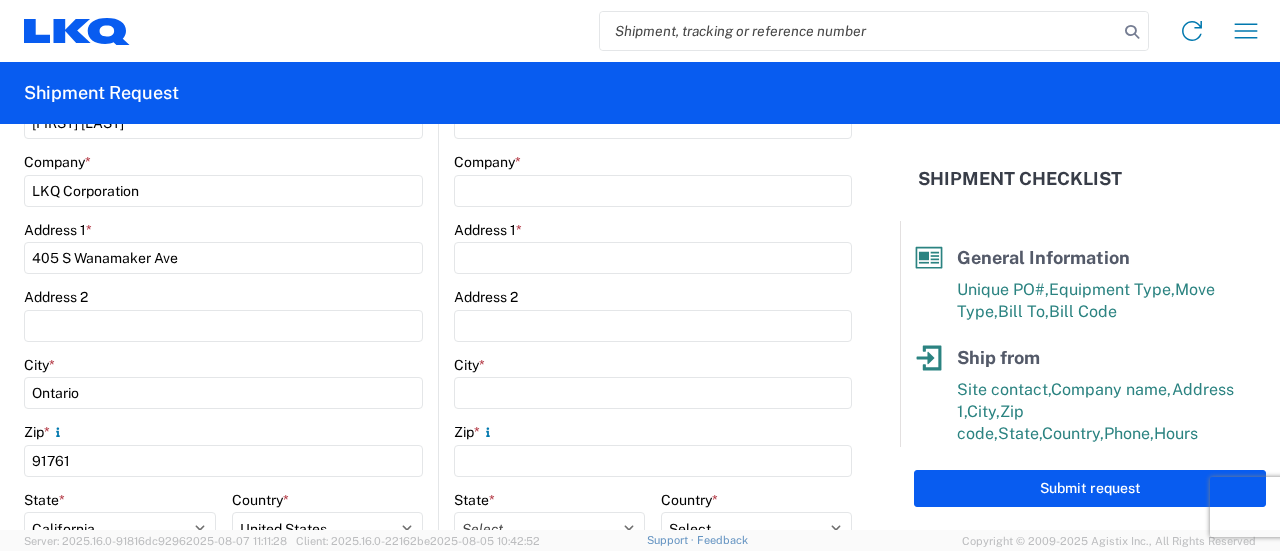 scroll, scrollTop: 600, scrollLeft: 0, axis: vertical 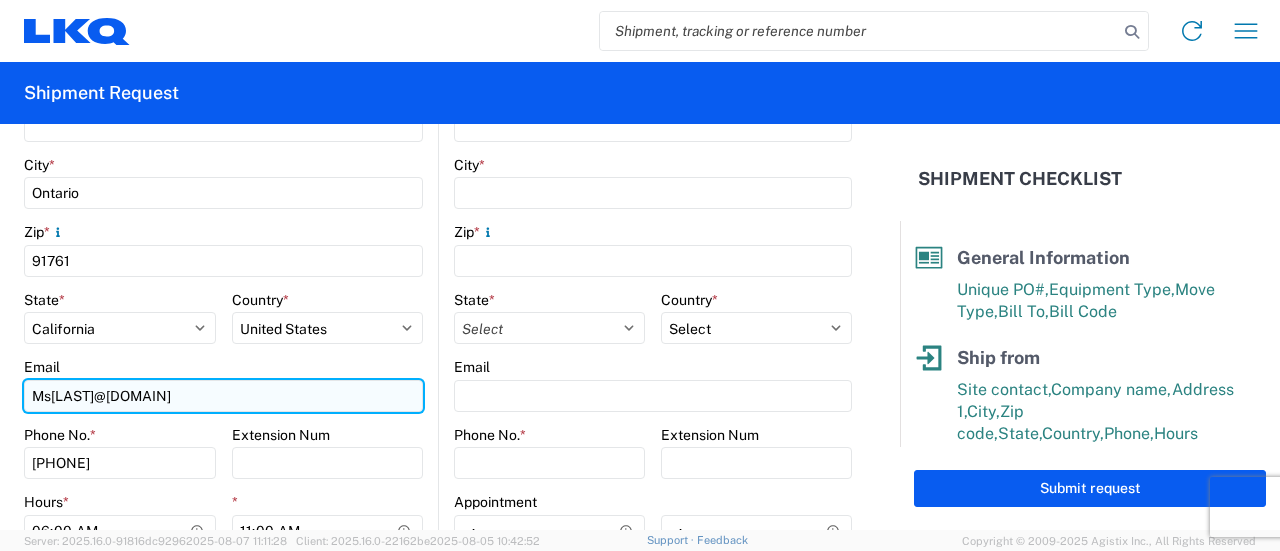click on "Ms[LAST]@[DOMAIN]" at bounding box center (223, 396) 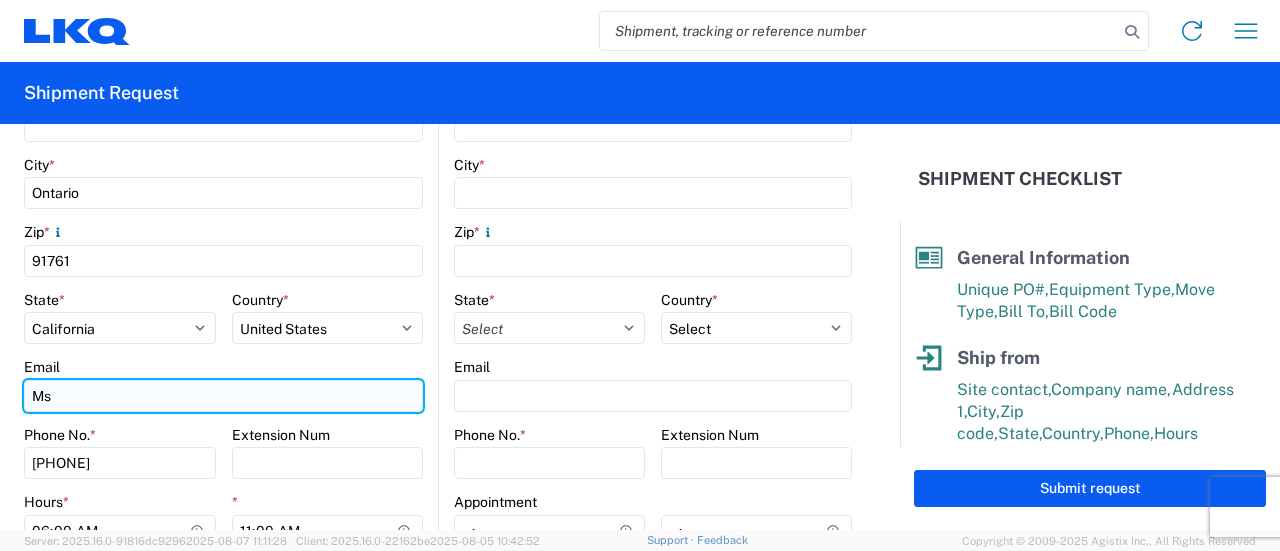 type on "M" 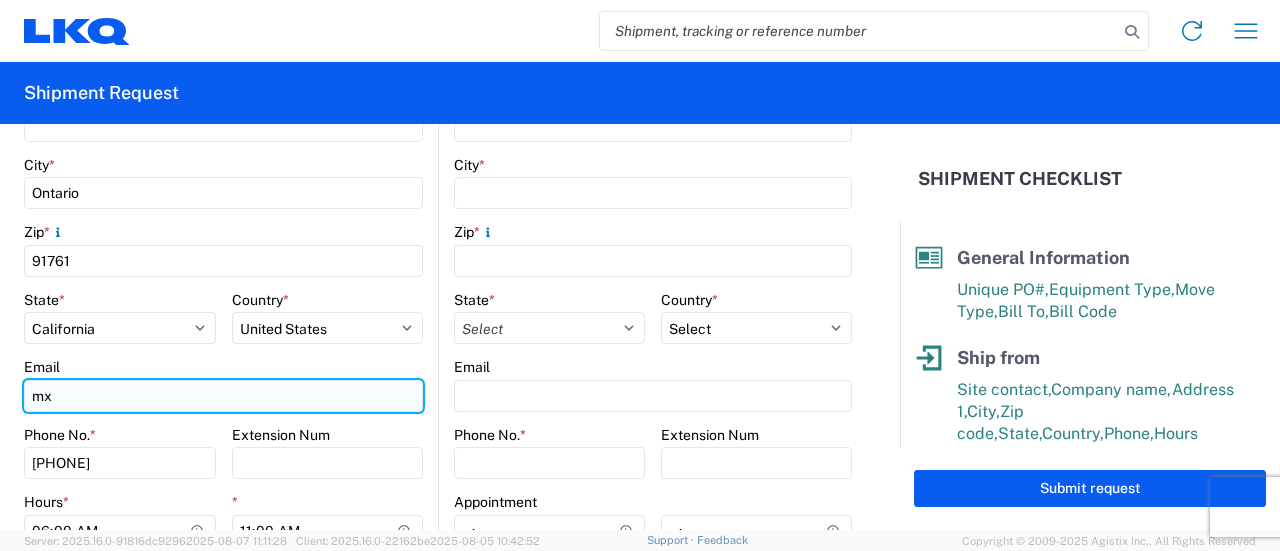 type on "[EMAIL]" 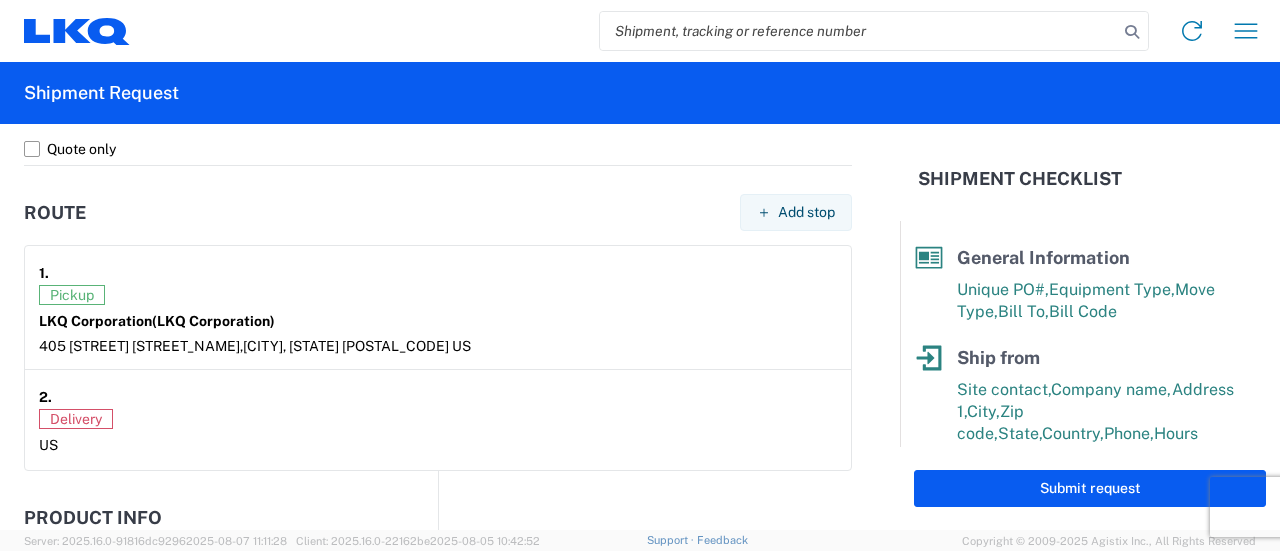 scroll, scrollTop: 1700, scrollLeft: 0, axis: vertical 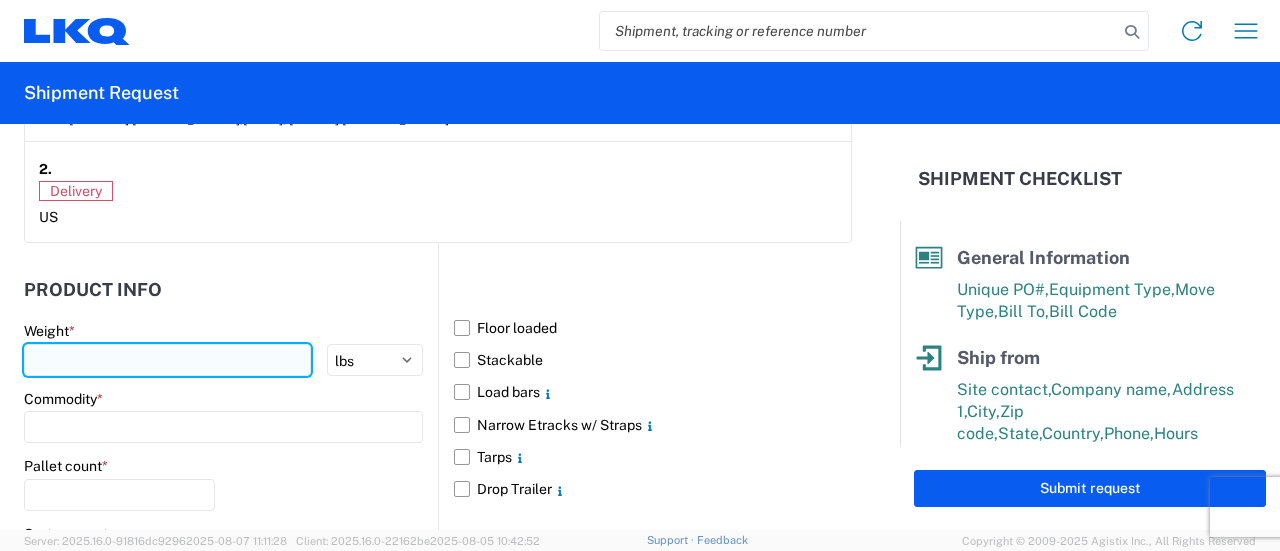 click 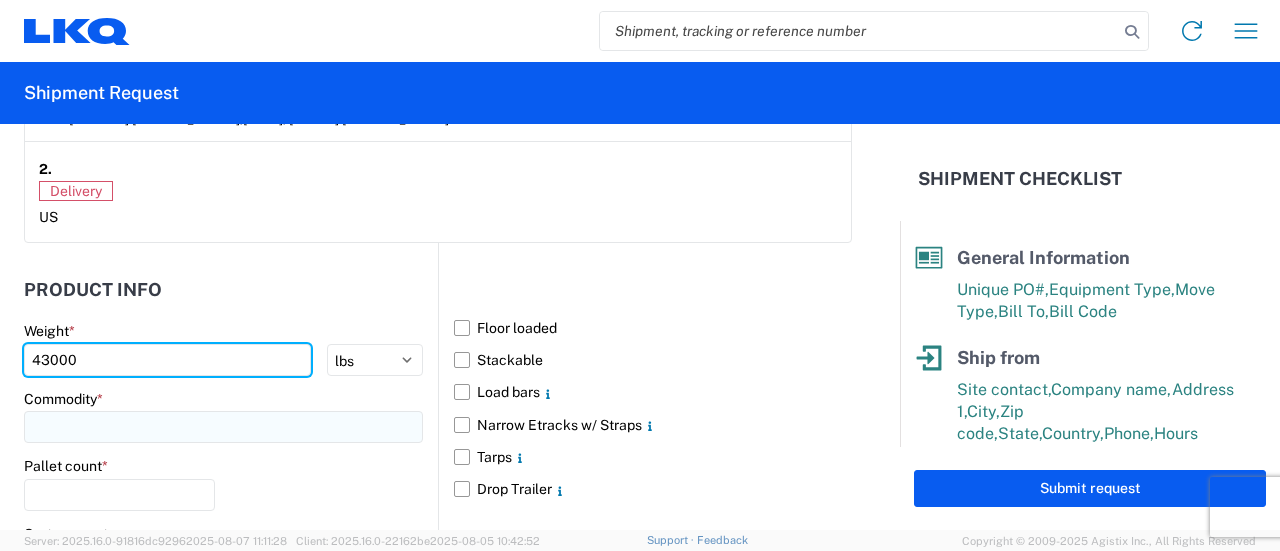 type on "43000" 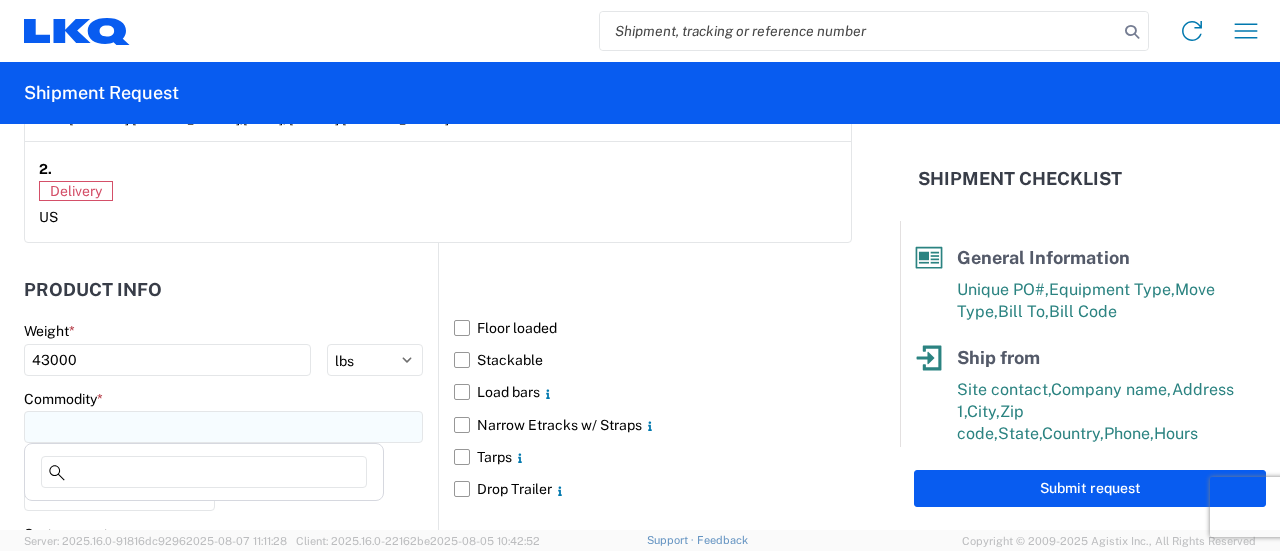 click 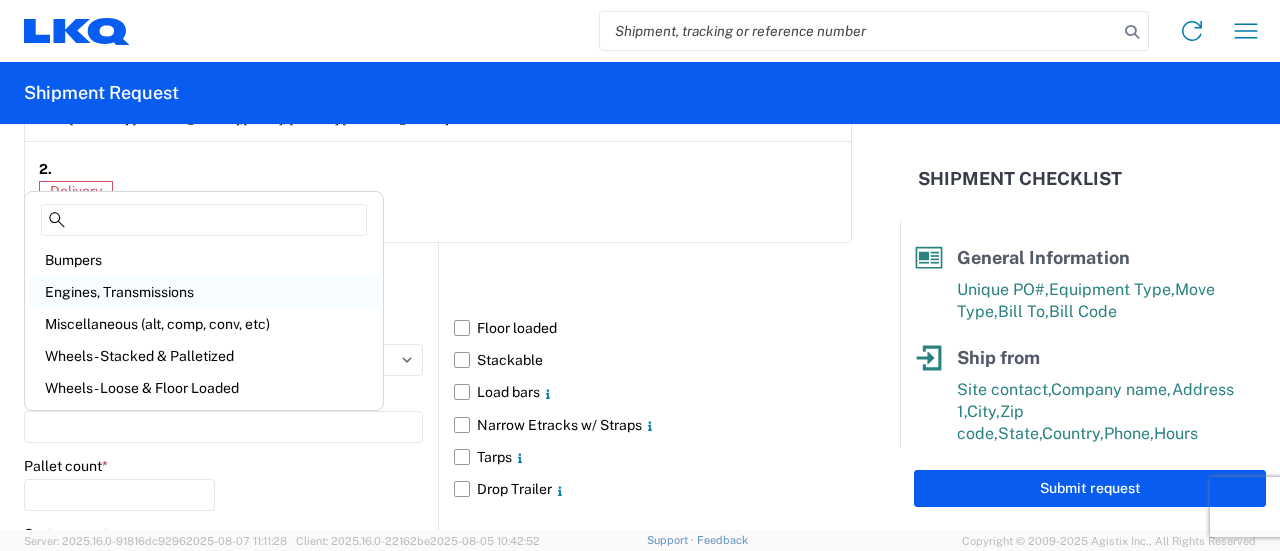 click on "Engines, Transmissions" 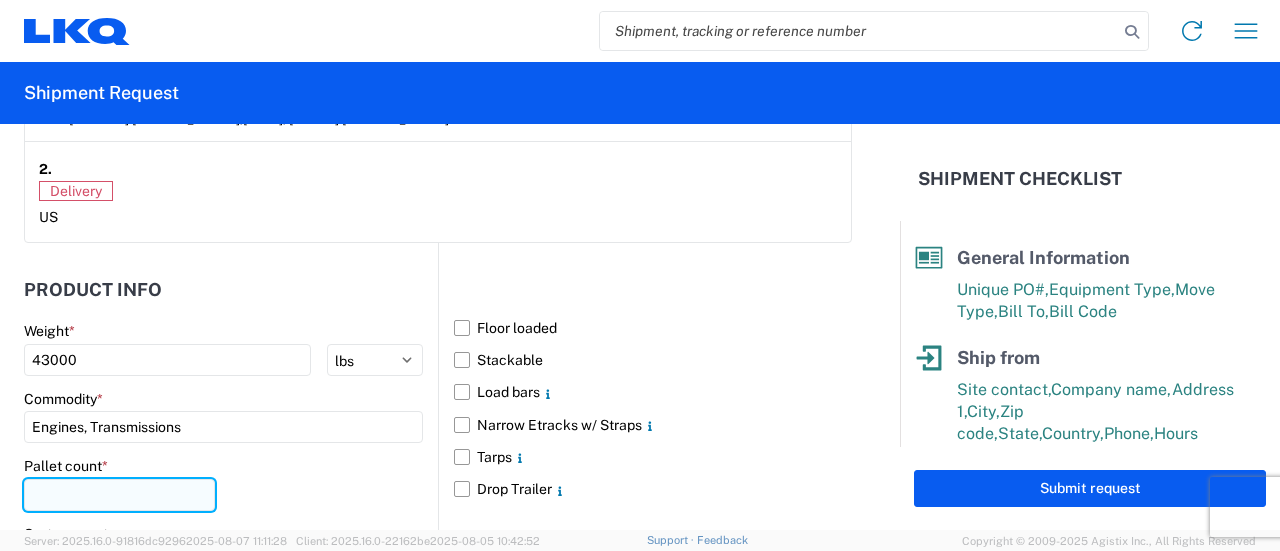 click 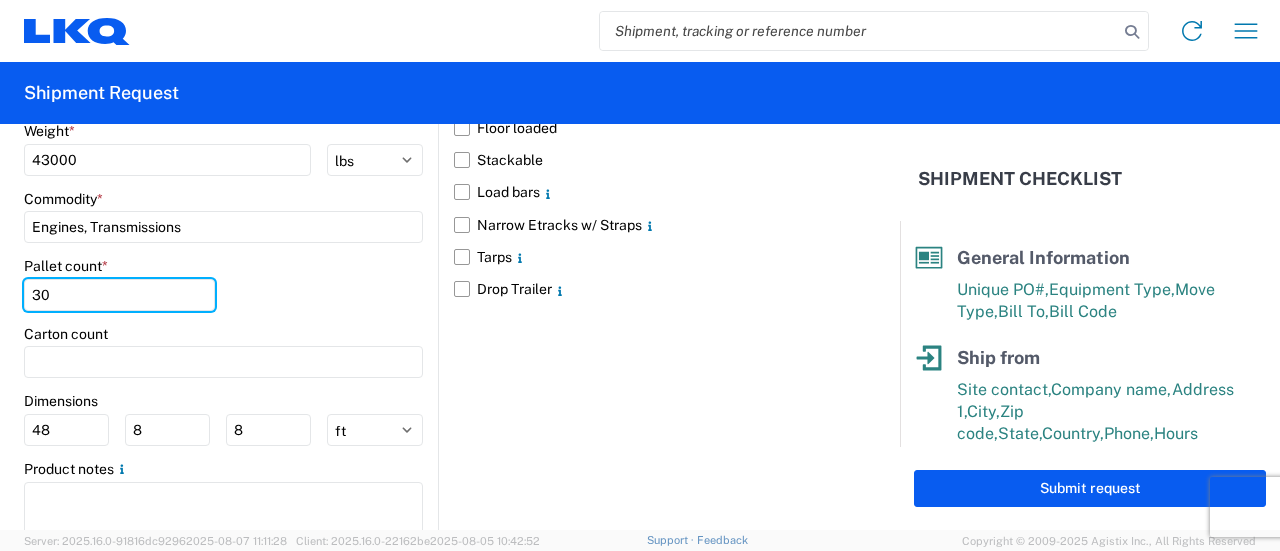 scroll, scrollTop: 1964, scrollLeft: 0, axis: vertical 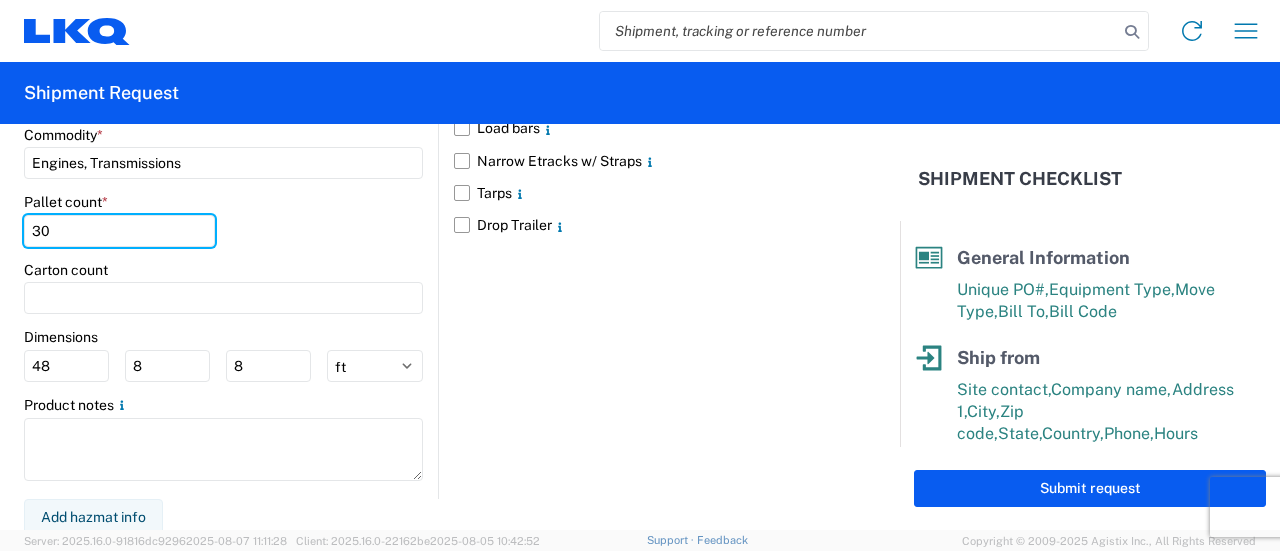 type on "30" 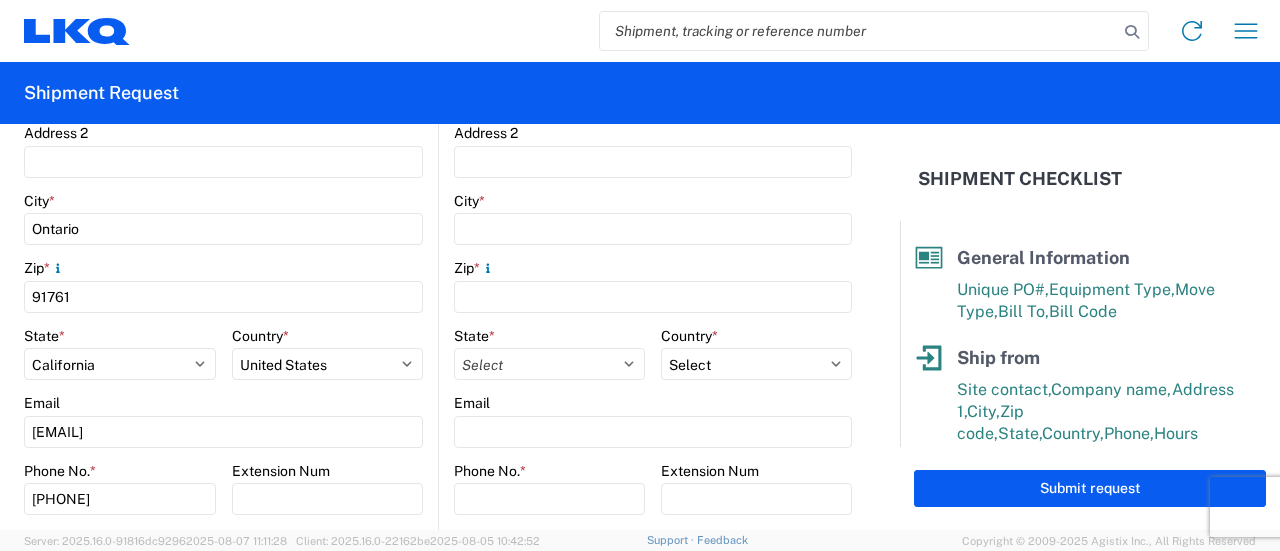scroll, scrollTop: 64, scrollLeft: 0, axis: vertical 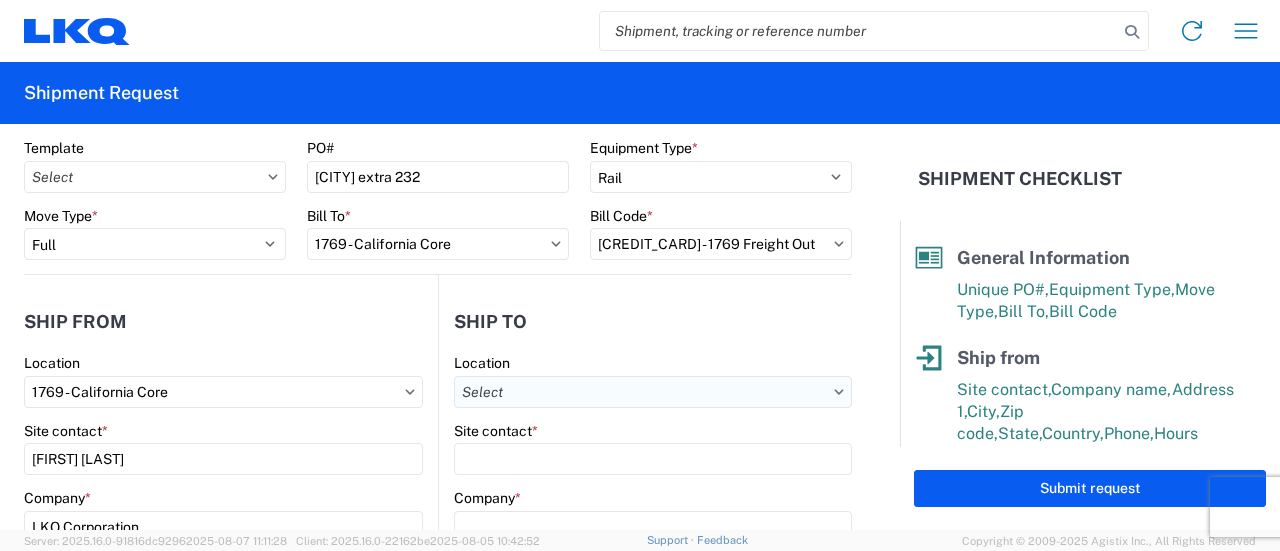 click on "Location" at bounding box center [653, 392] 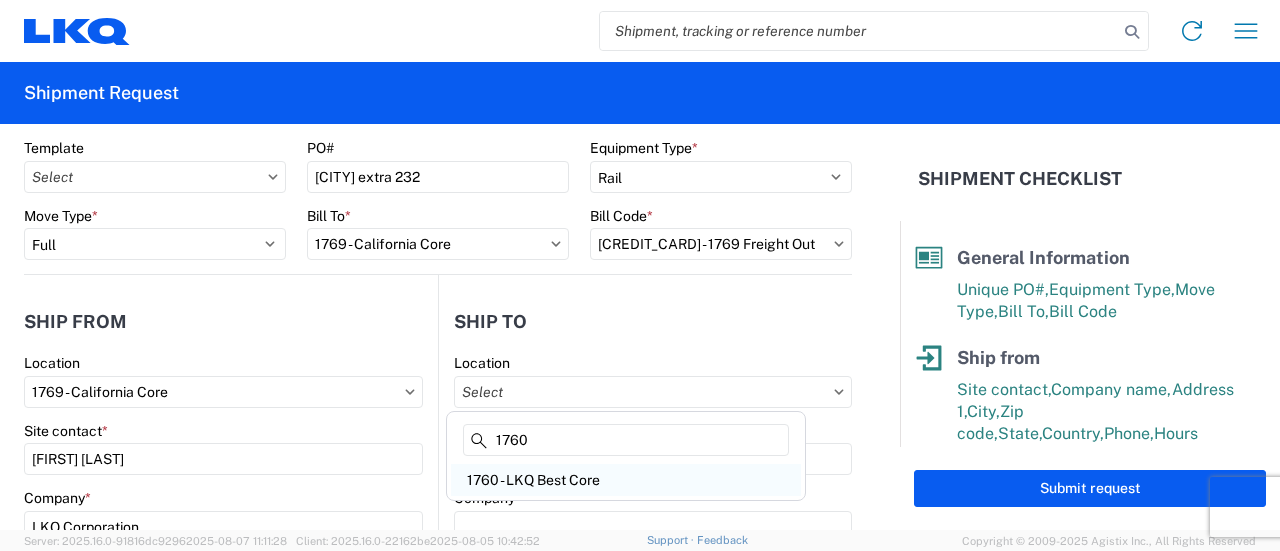 type on "1760" 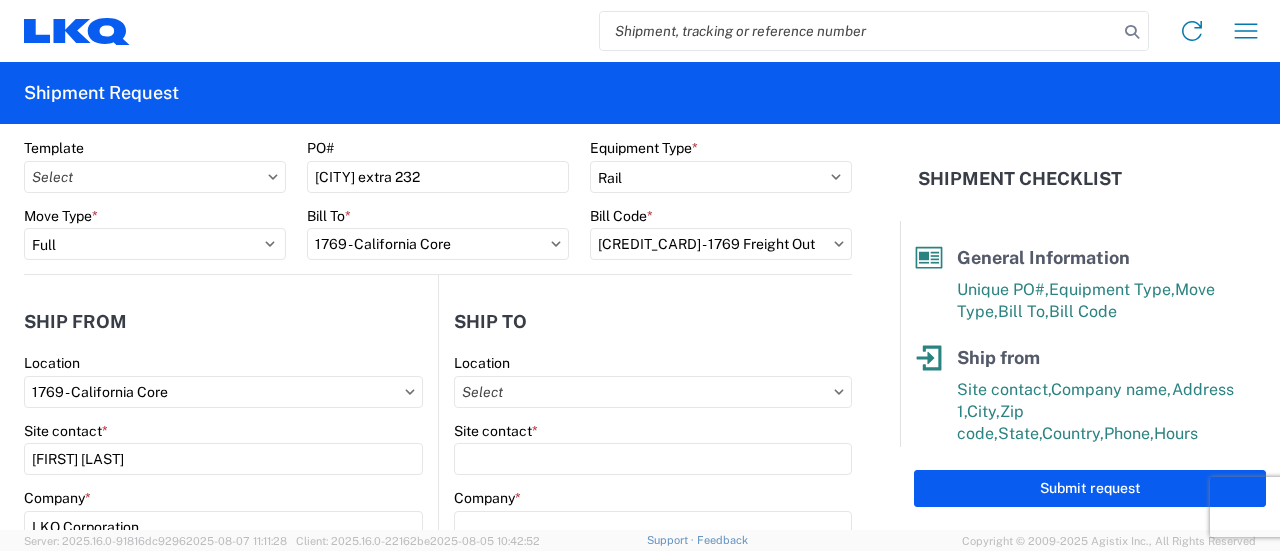 type on "1760 - LKQ Best Core" 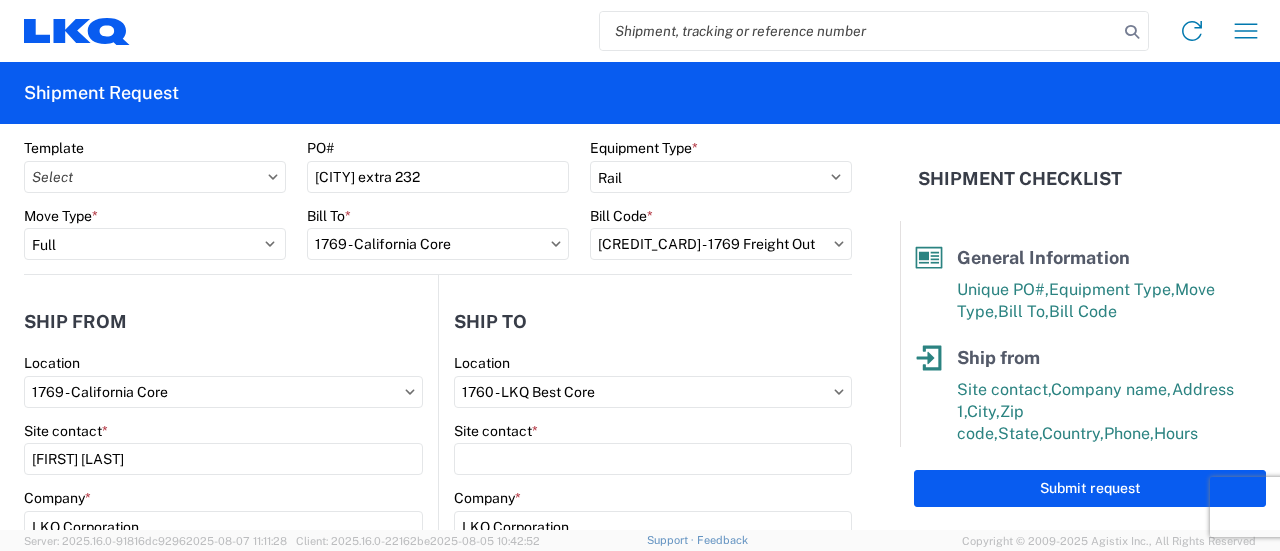 select on "US" 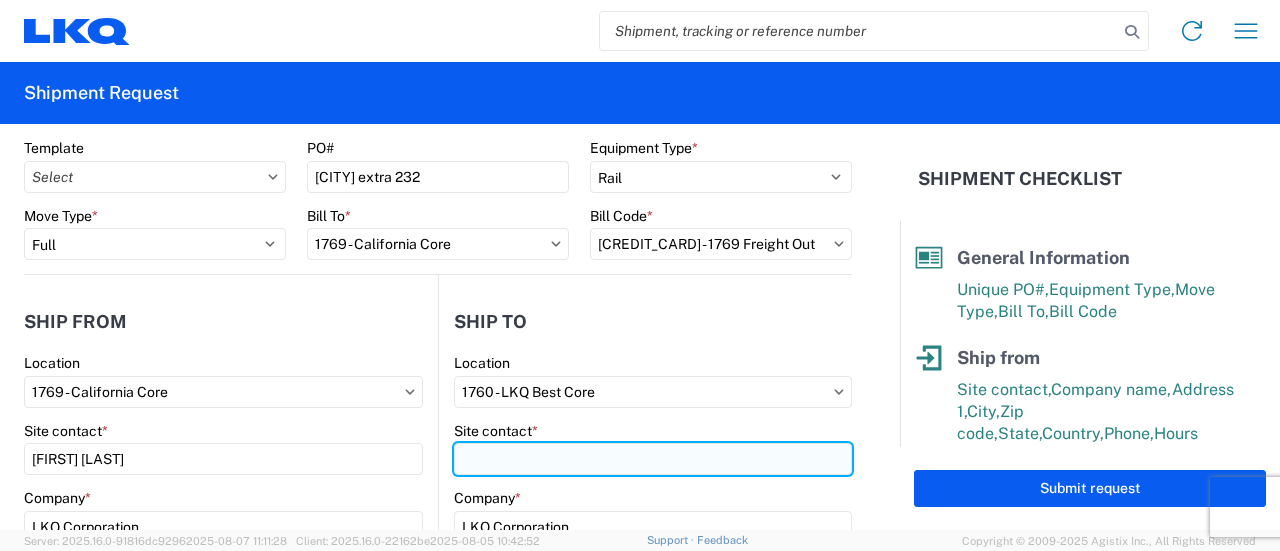 click on "Site contact  *" at bounding box center (653, 459) 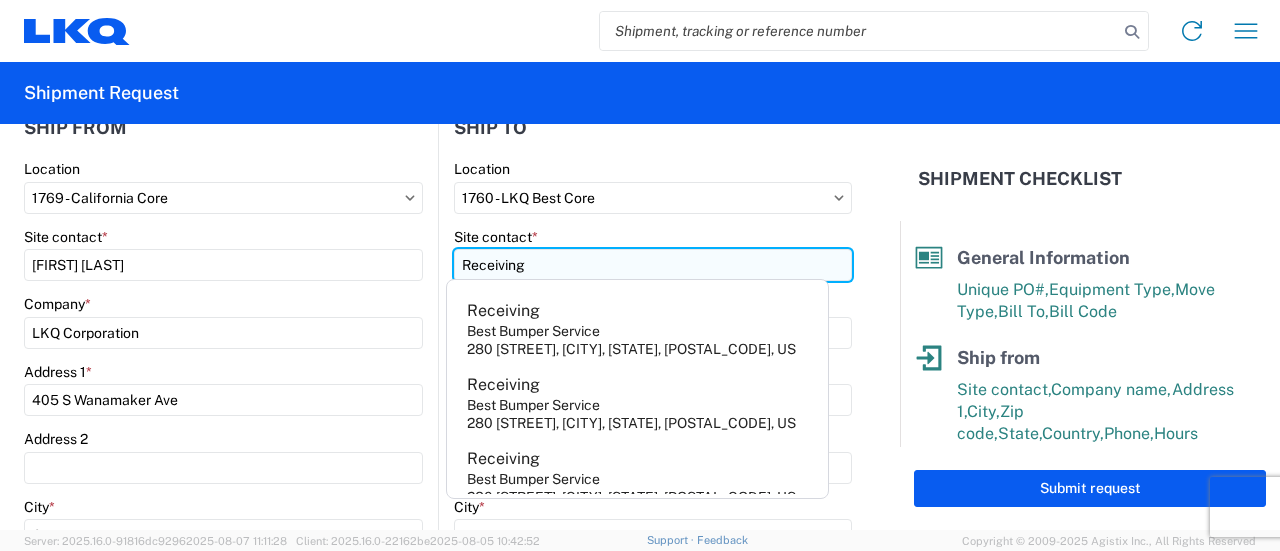 scroll, scrollTop: 264, scrollLeft: 0, axis: vertical 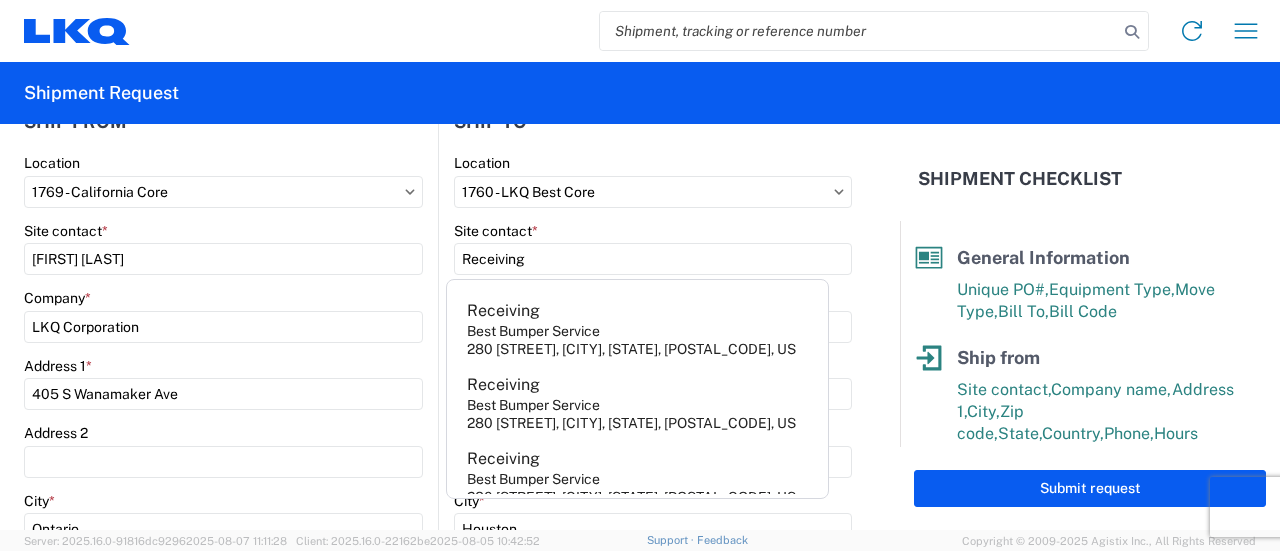 click on "Site contact  *" 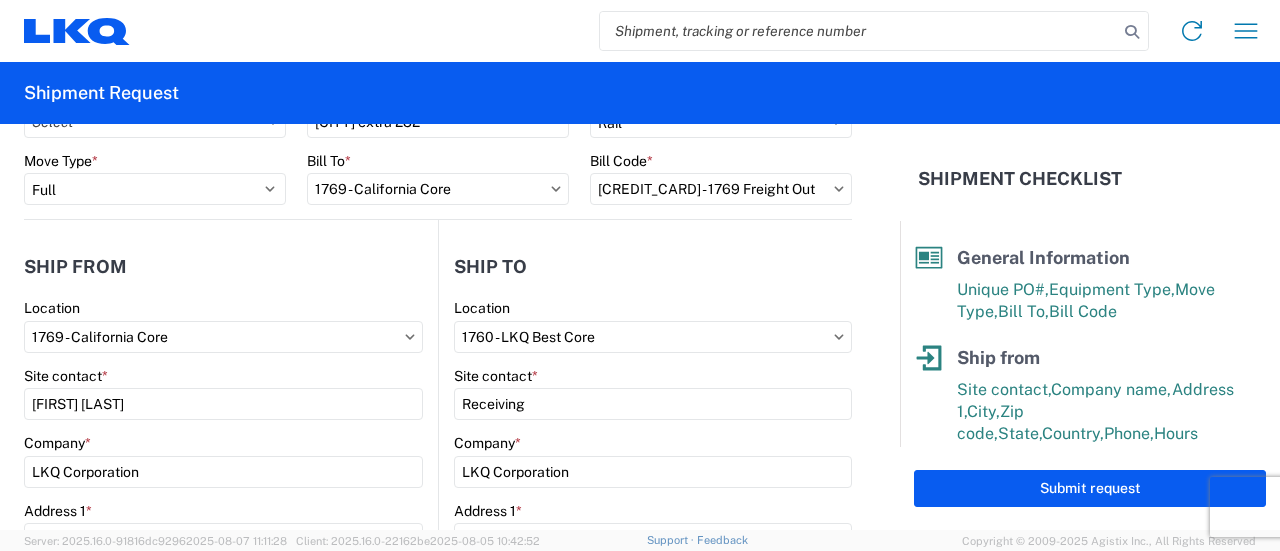 scroll, scrollTop: 100, scrollLeft: 0, axis: vertical 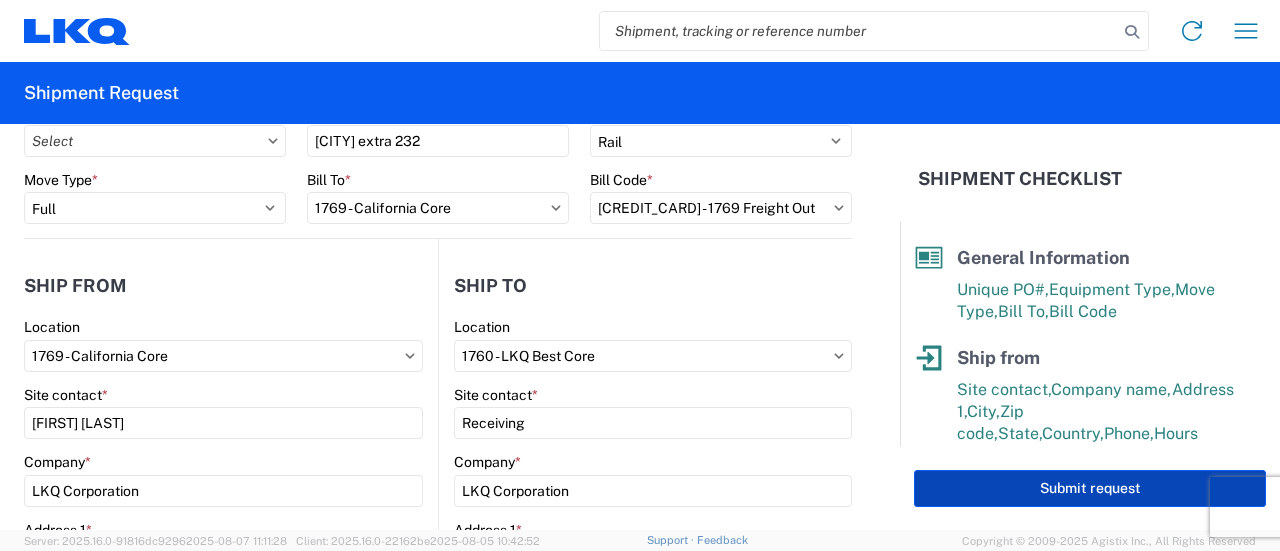 click on "Submit request" 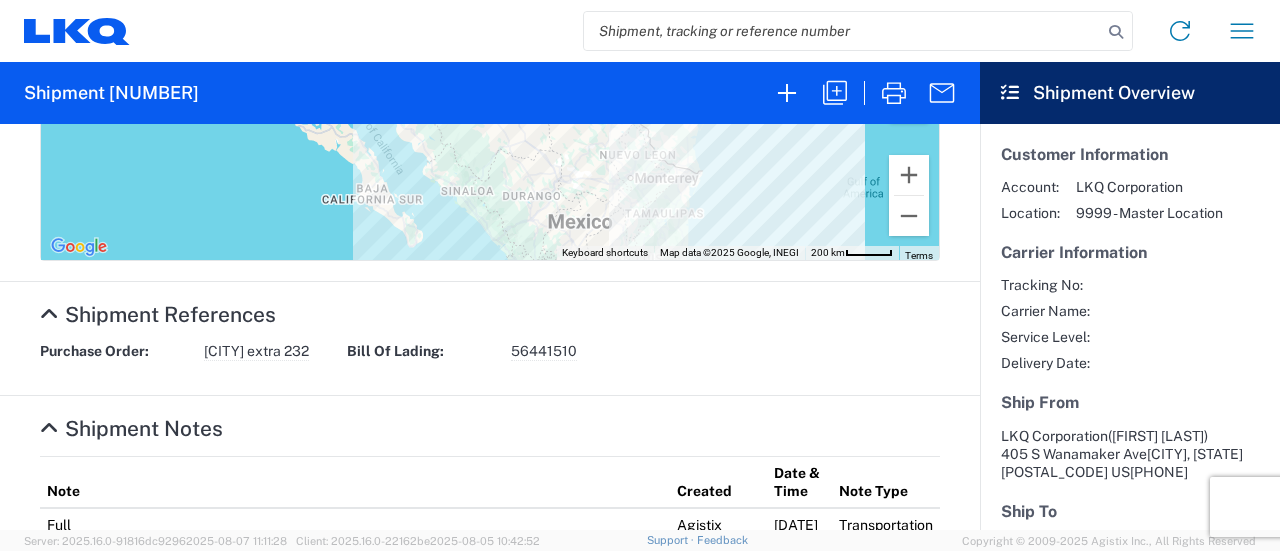 scroll, scrollTop: 891, scrollLeft: 0, axis: vertical 